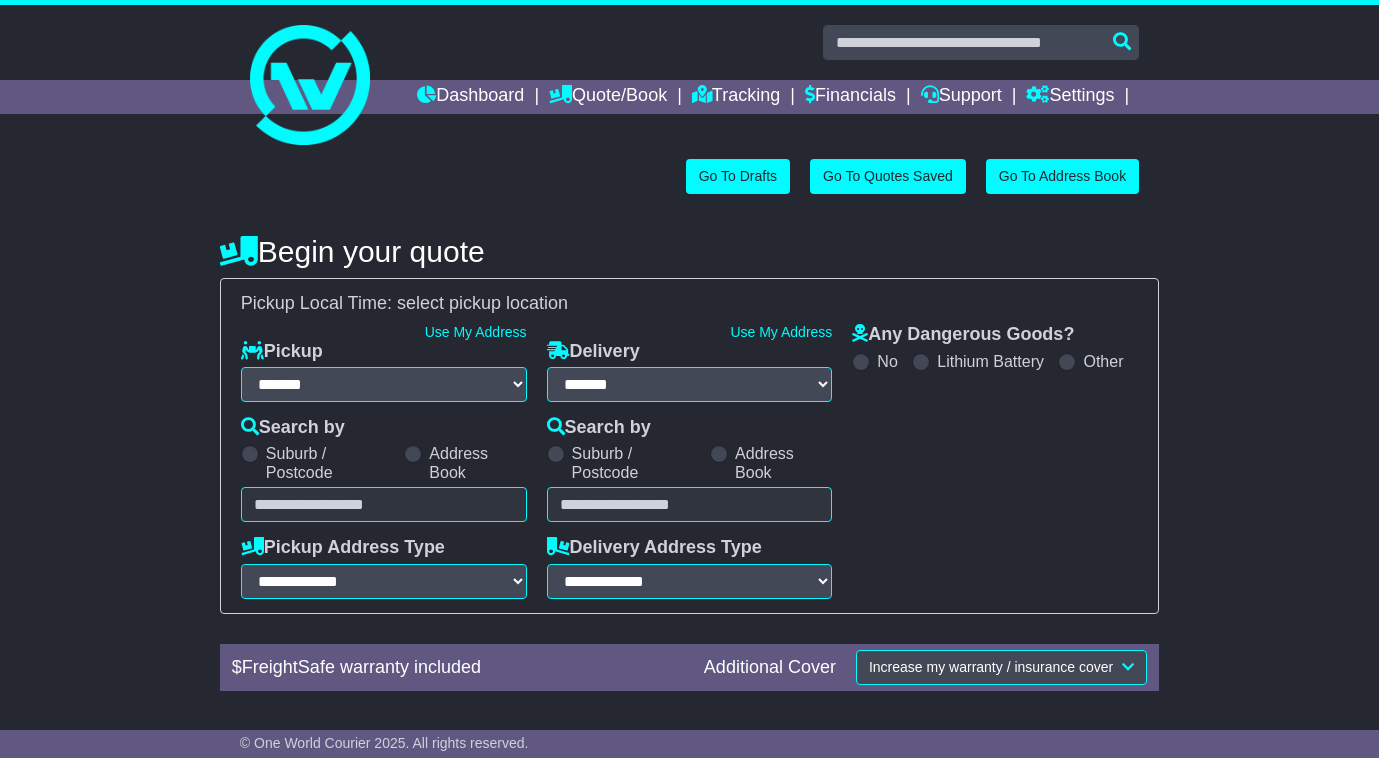 select on "**" 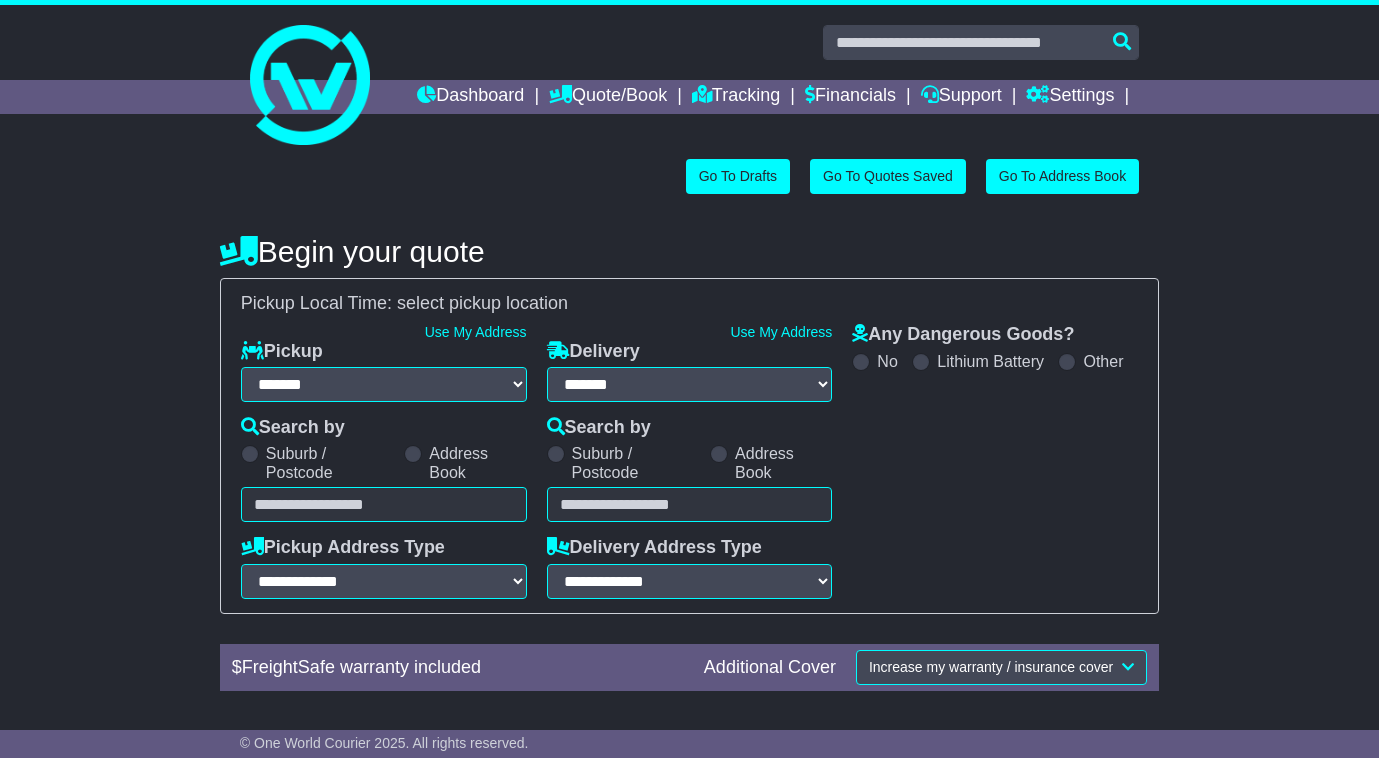 scroll, scrollTop: 0, scrollLeft: 0, axis: both 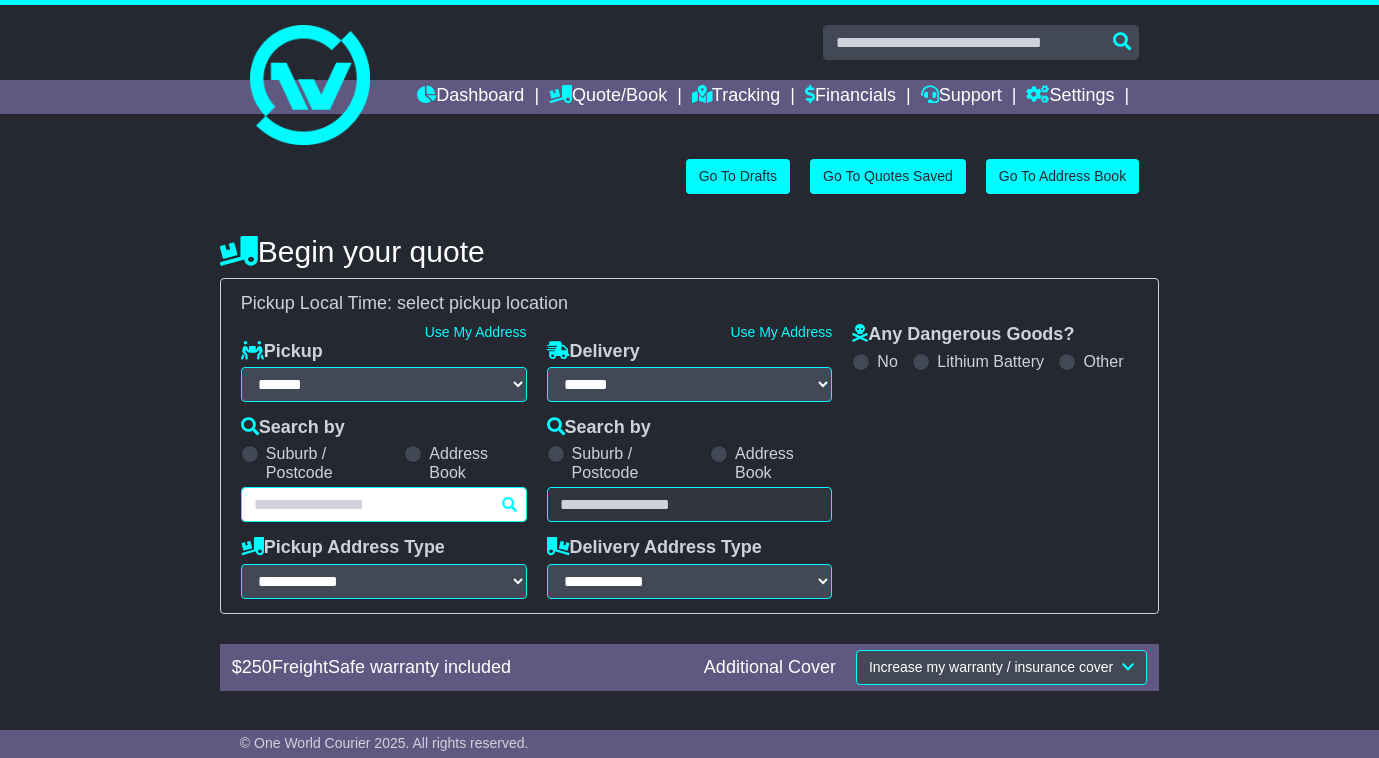 click at bounding box center [384, 504] 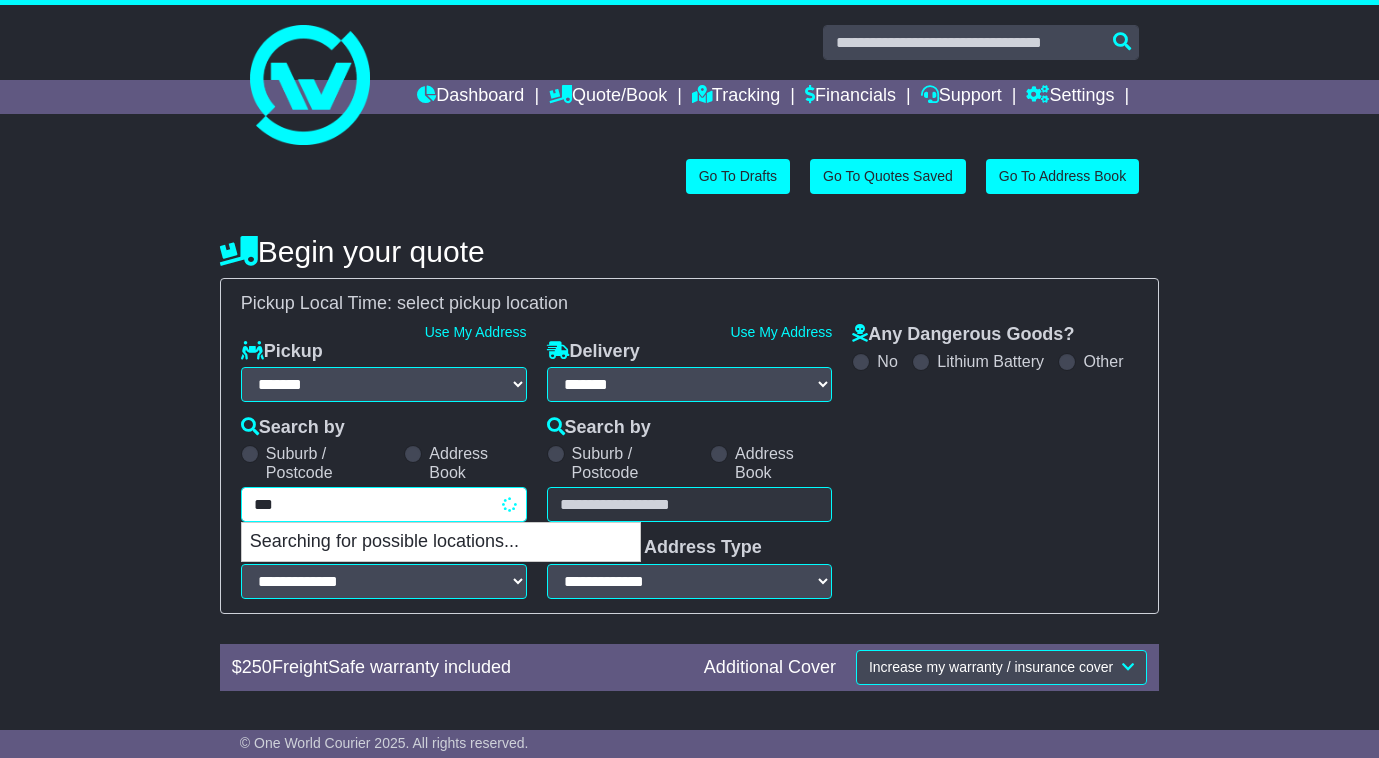 type on "****" 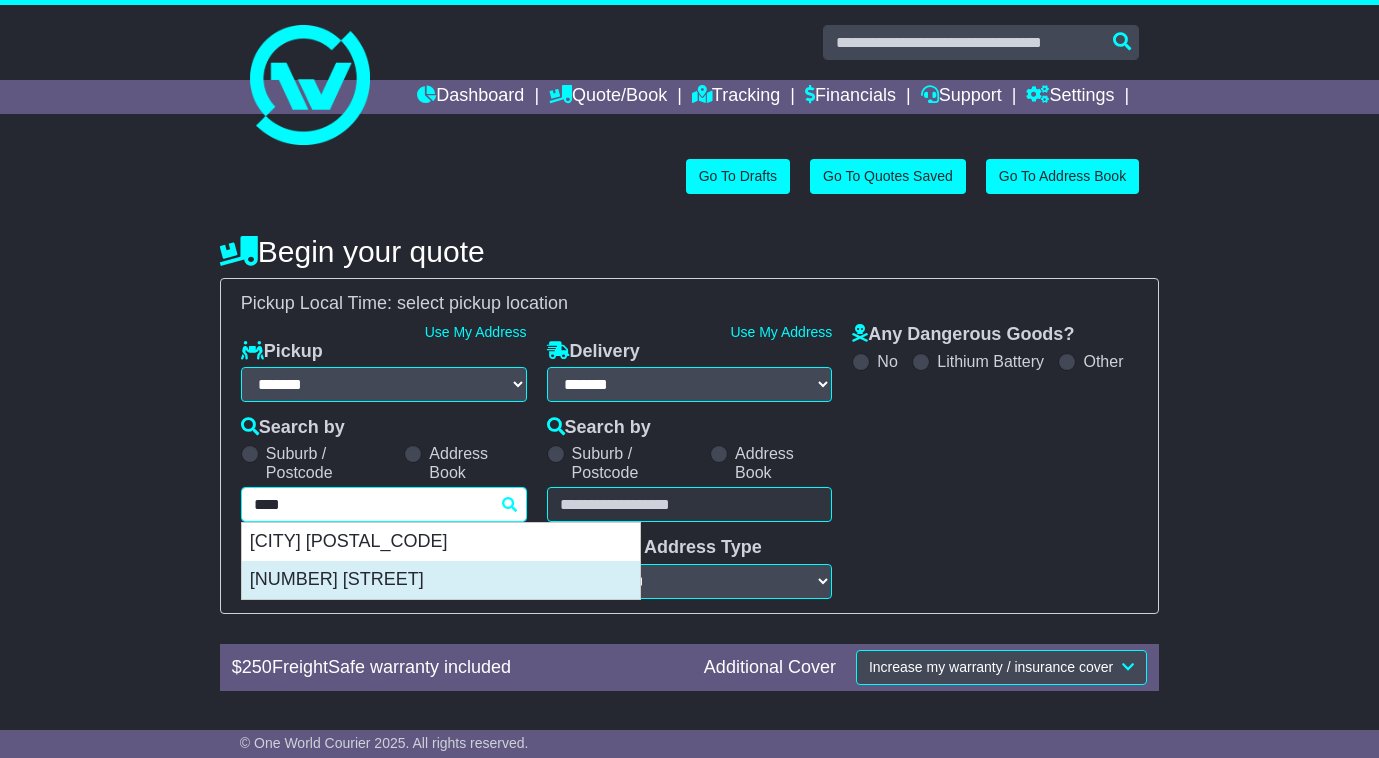 click on "[NUMBER] [STREET]" at bounding box center [441, 580] 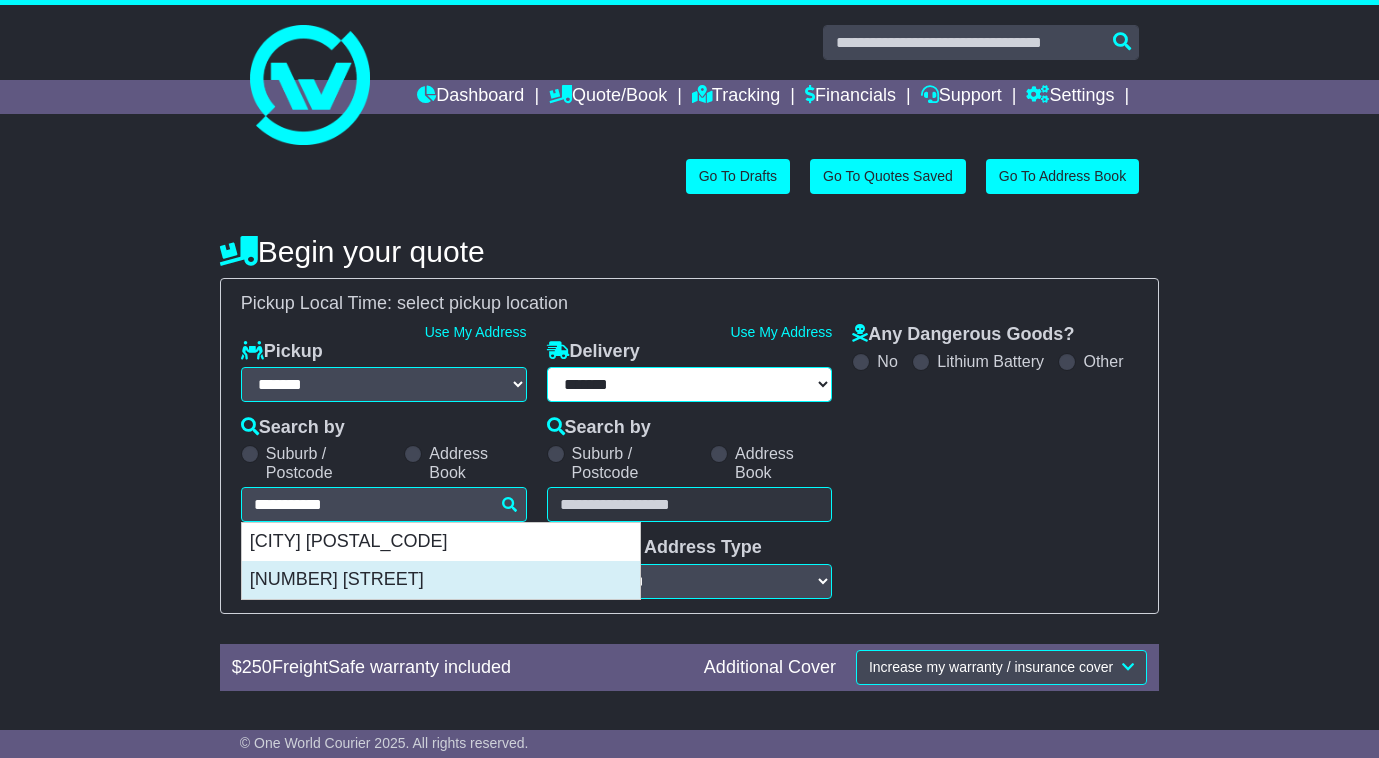 type on "**********" 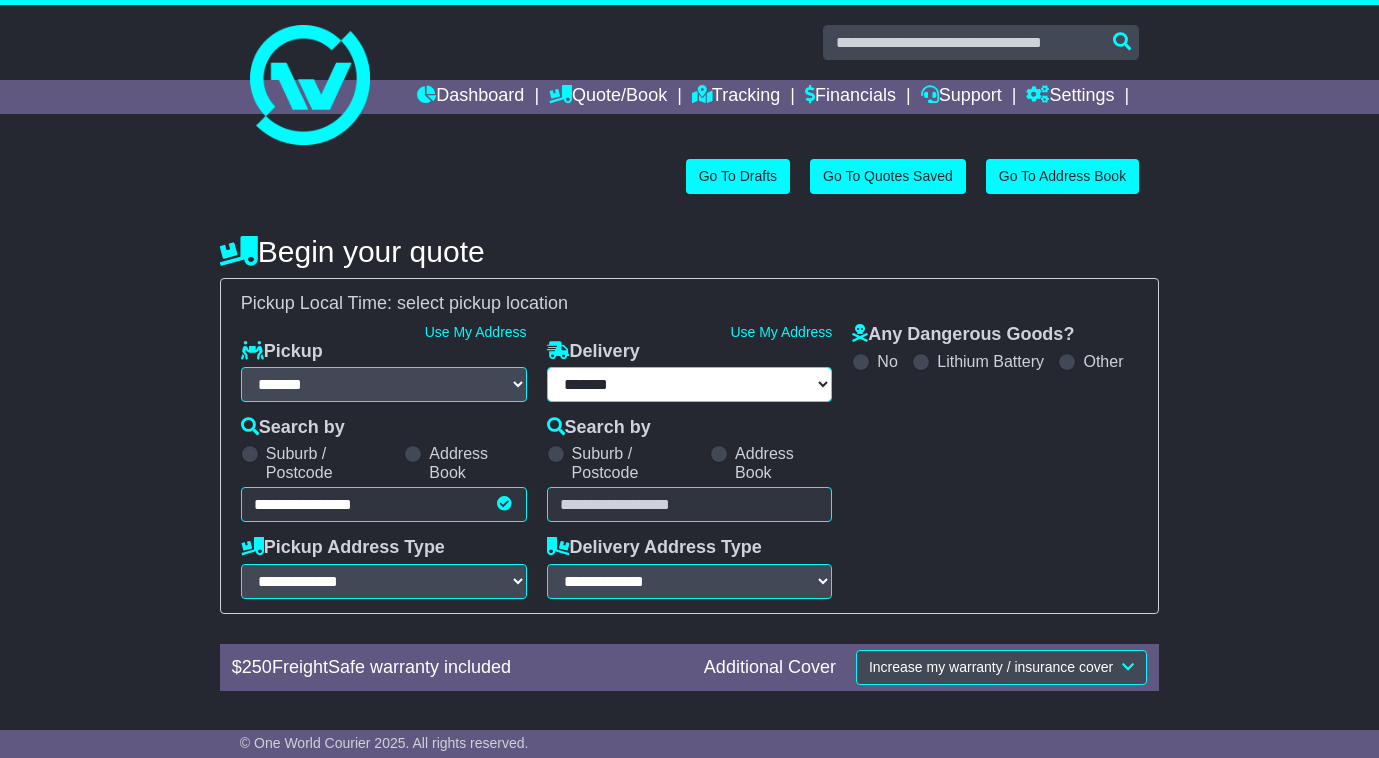 type on "**********" 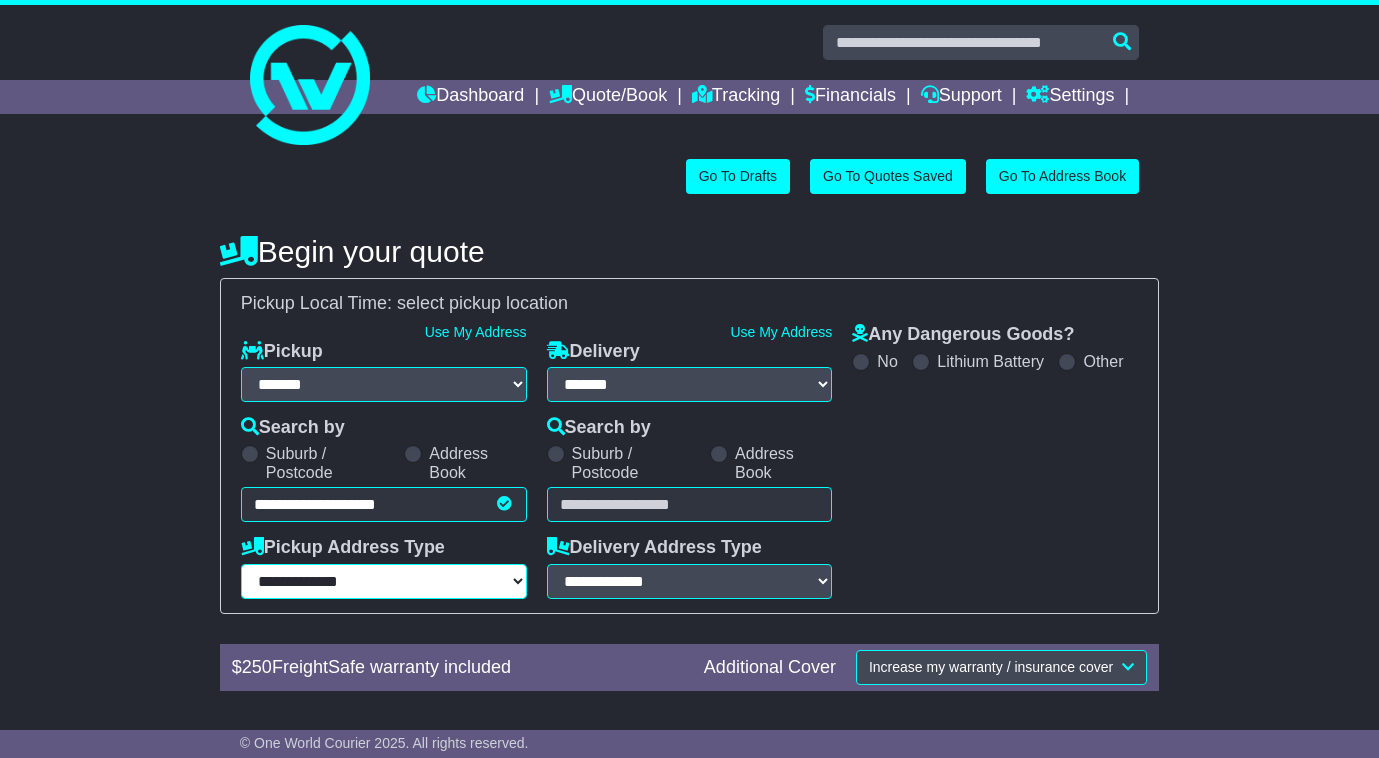 click on "**********" at bounding box center [384, 581] 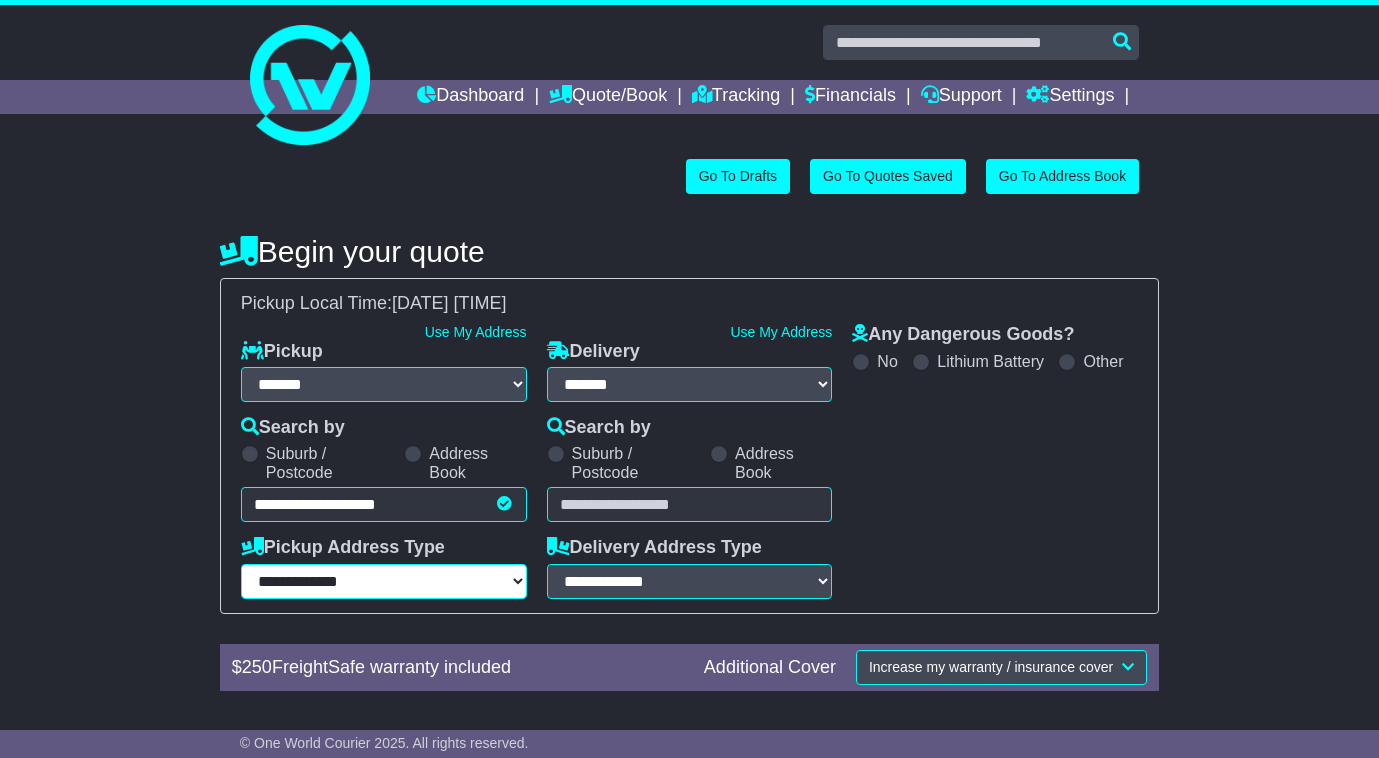 select on "**********" 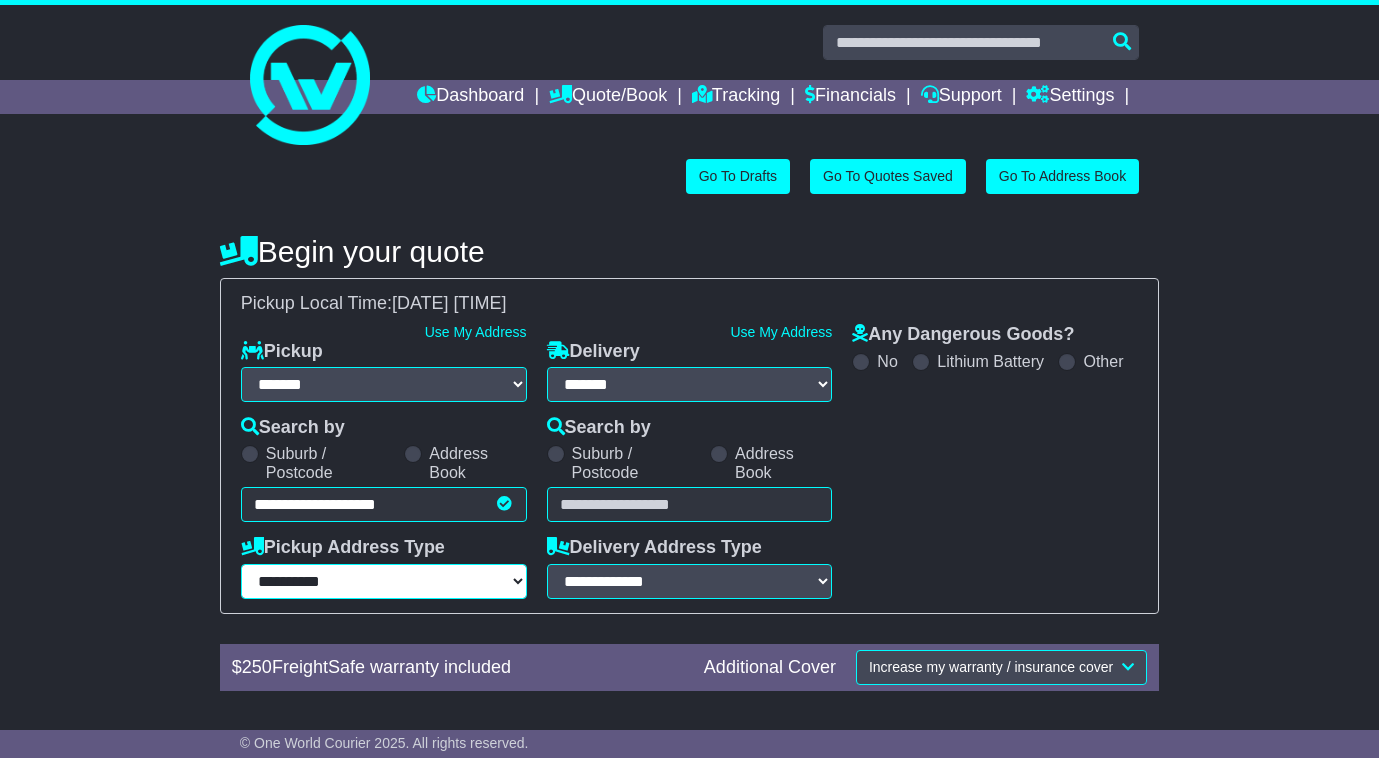 click on "**********" at bounding box center [384, 581] 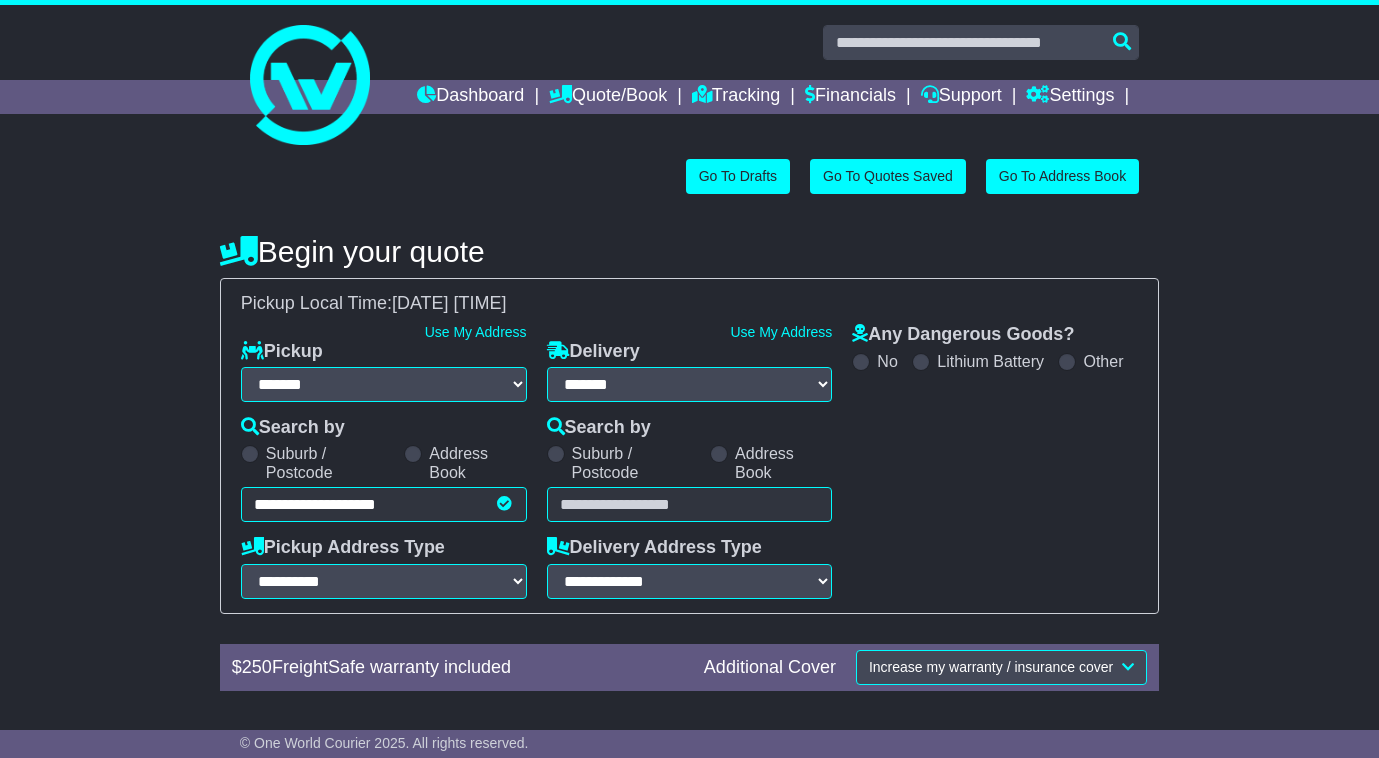 click at bounding box center (690, 504) 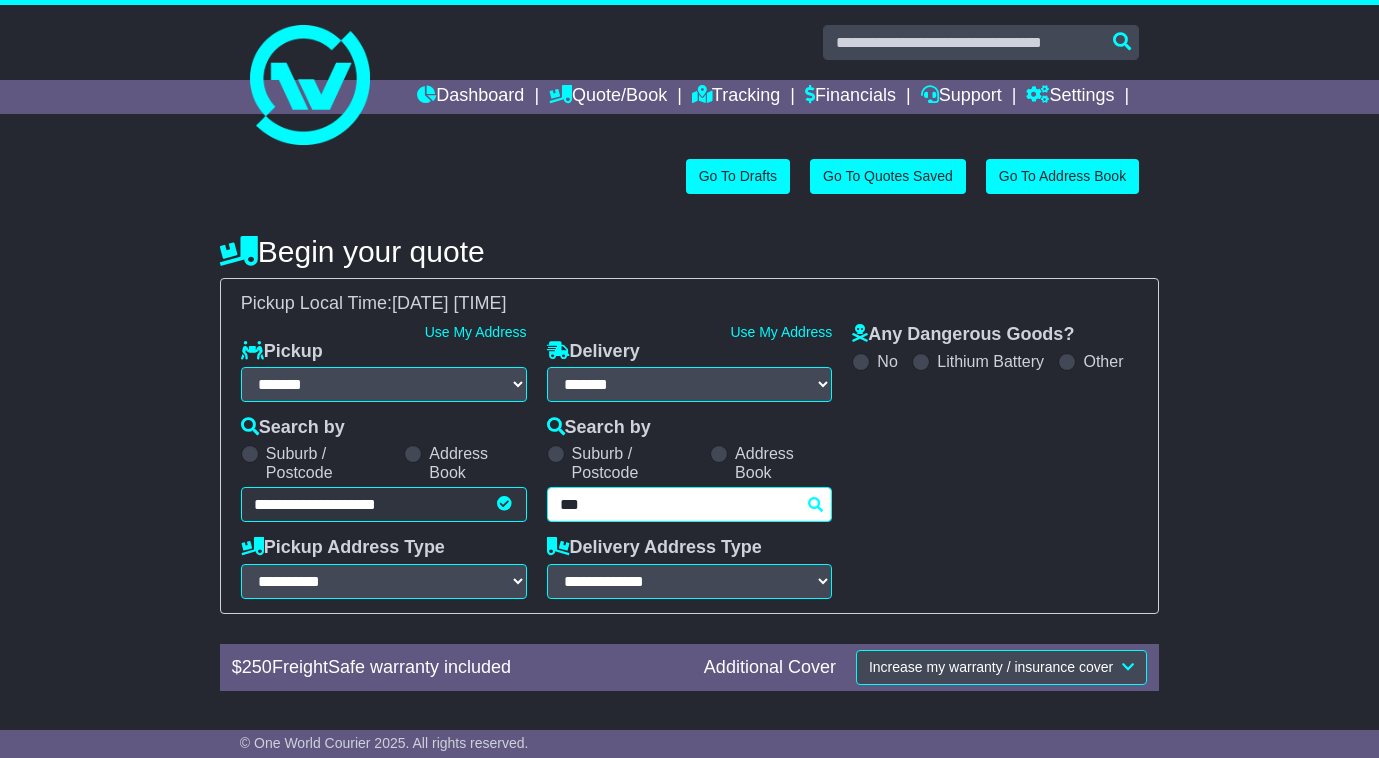 type on "****" 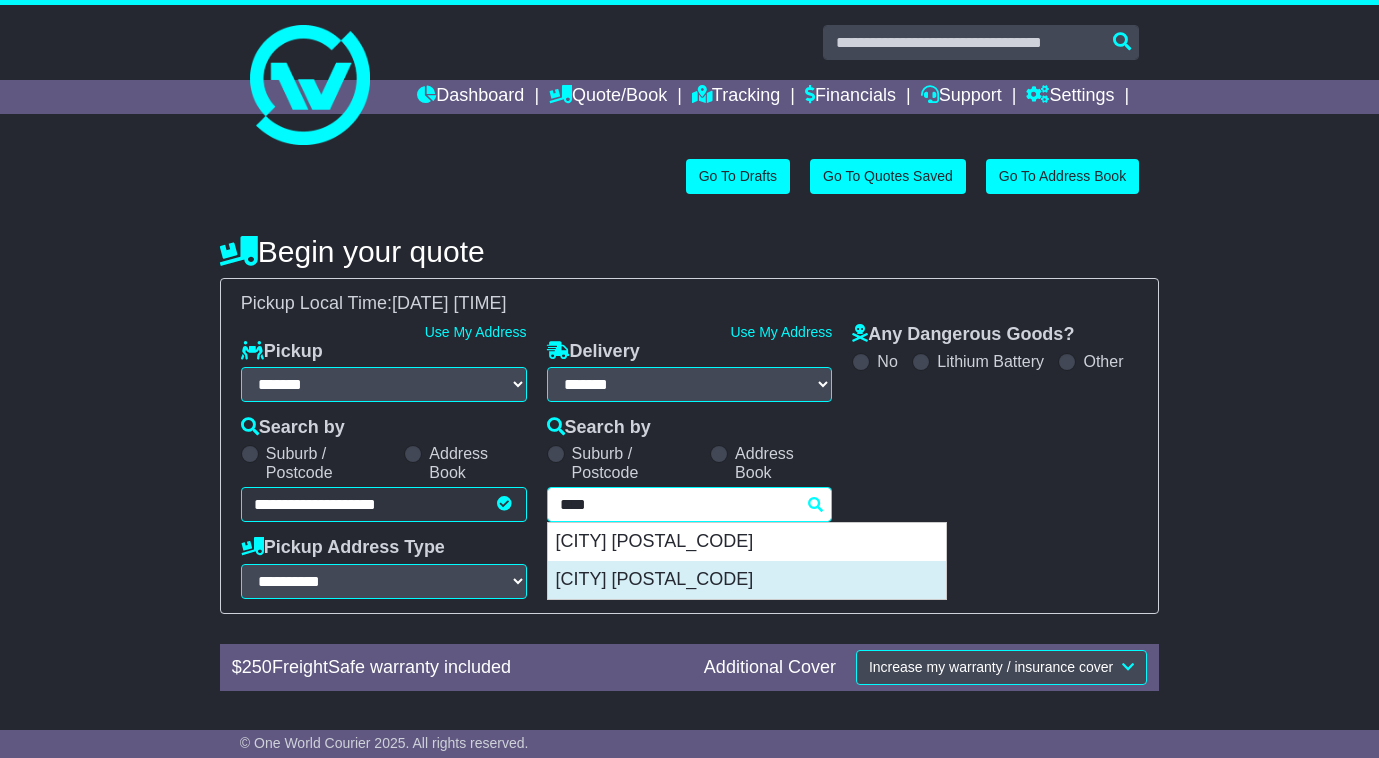 click on "[CITY] [POSTAL_CODE]" at bounding box center (747, 580) 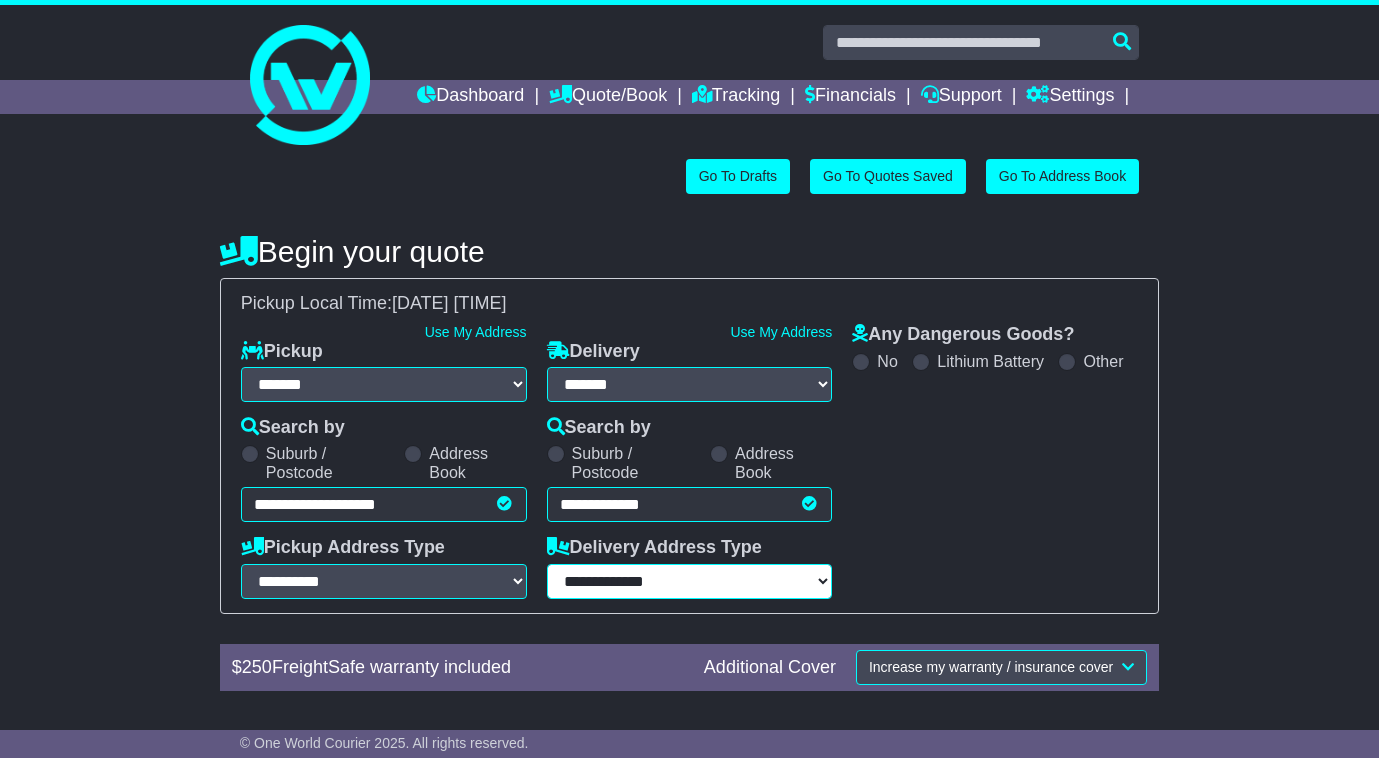 click on "**********" at bounding box center [690, 581] 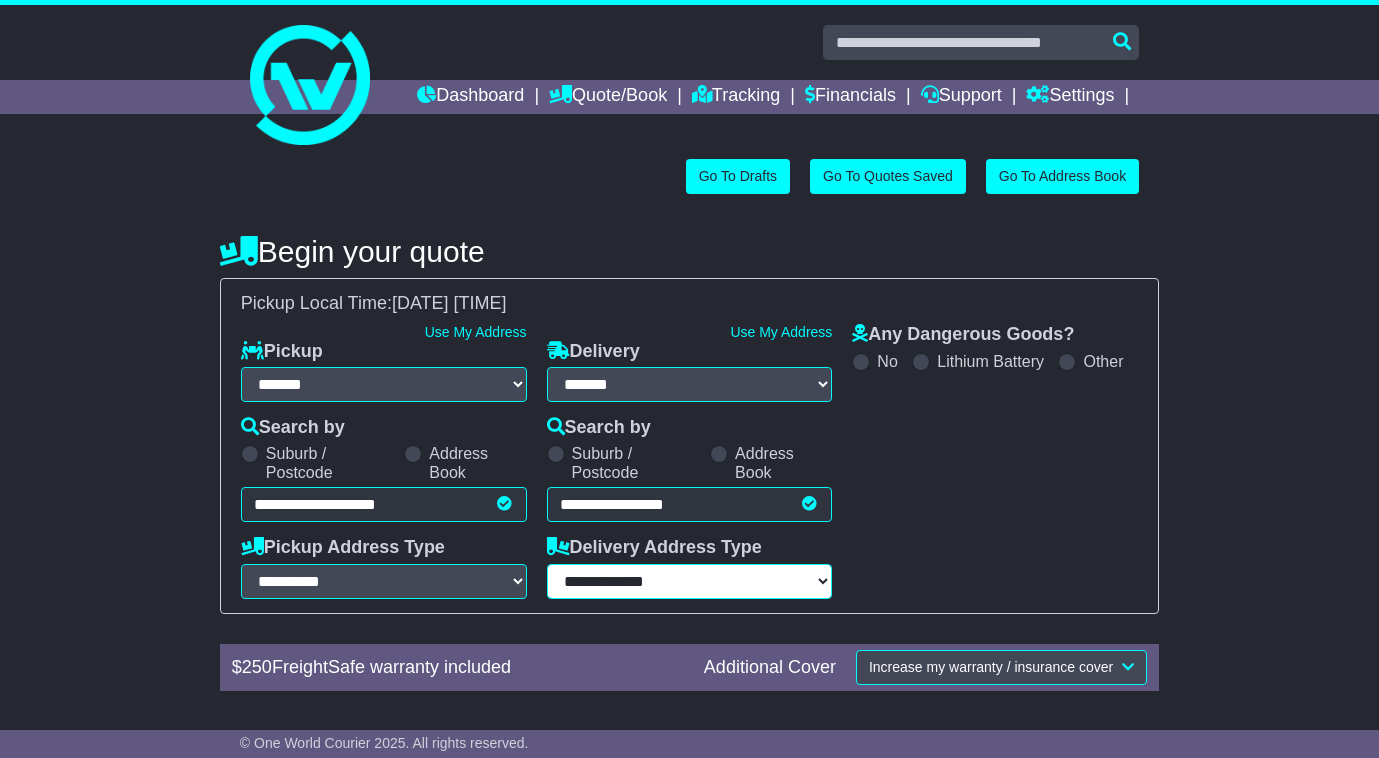 select on "**********" 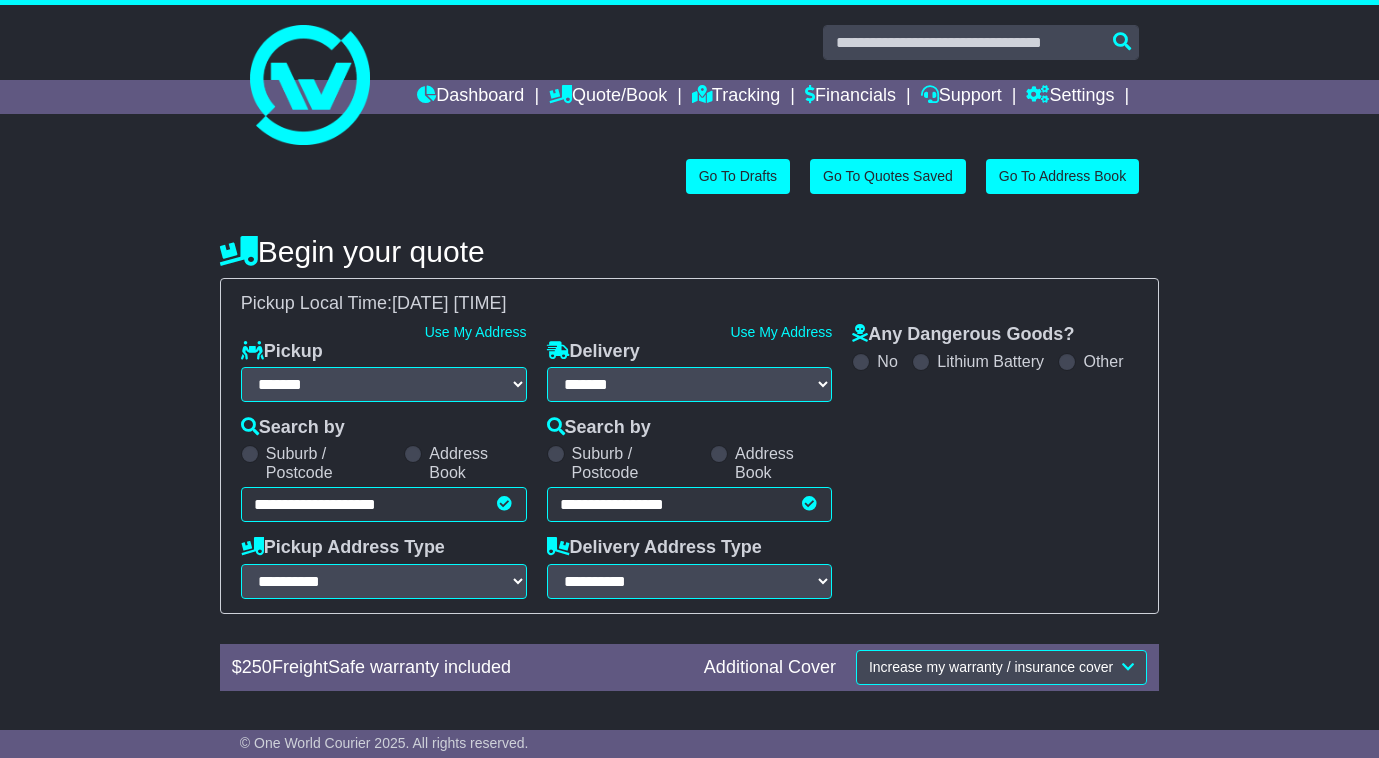 click on "[POSTAL_CODE]" at bounding box center [689, 570] 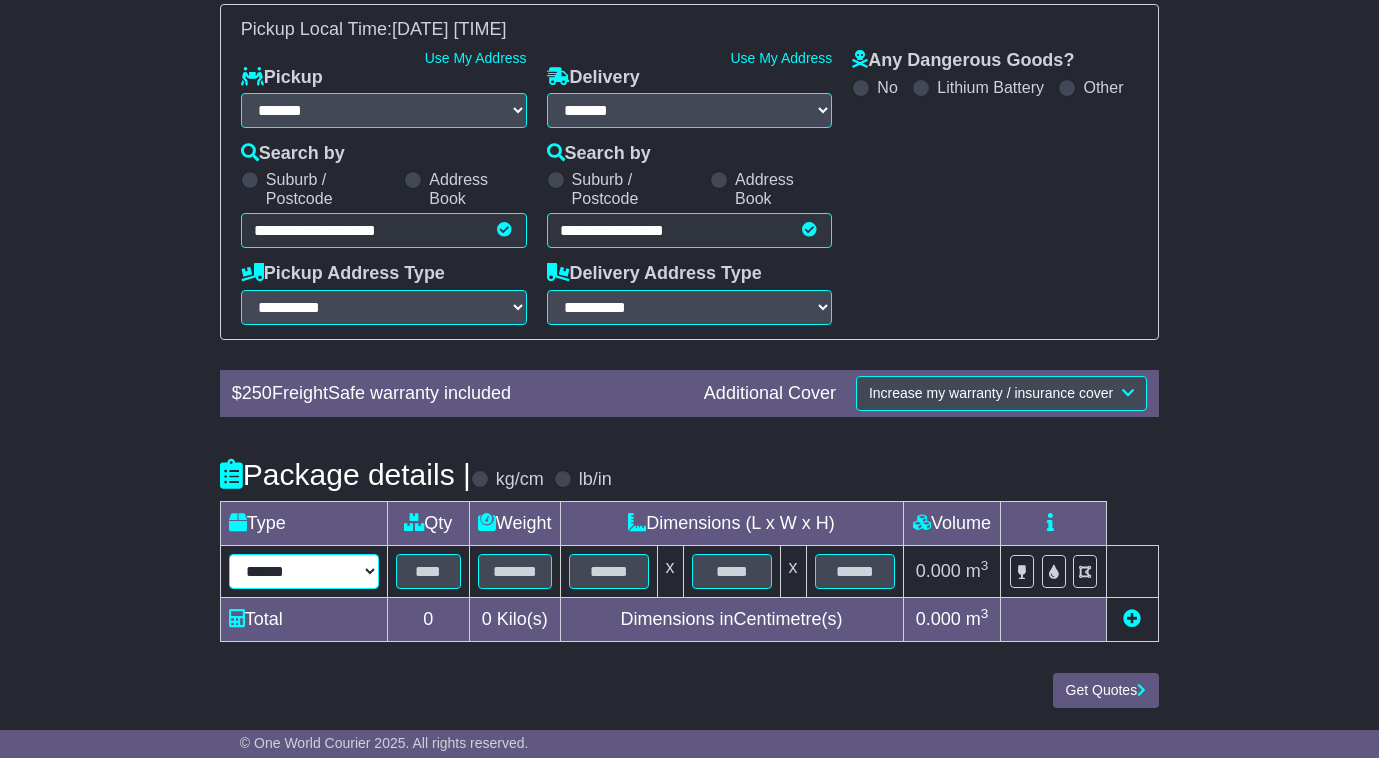 click on "****** ****** *** ******** ***** **** **** ****** *** *******" at bounding box center [304, 571] 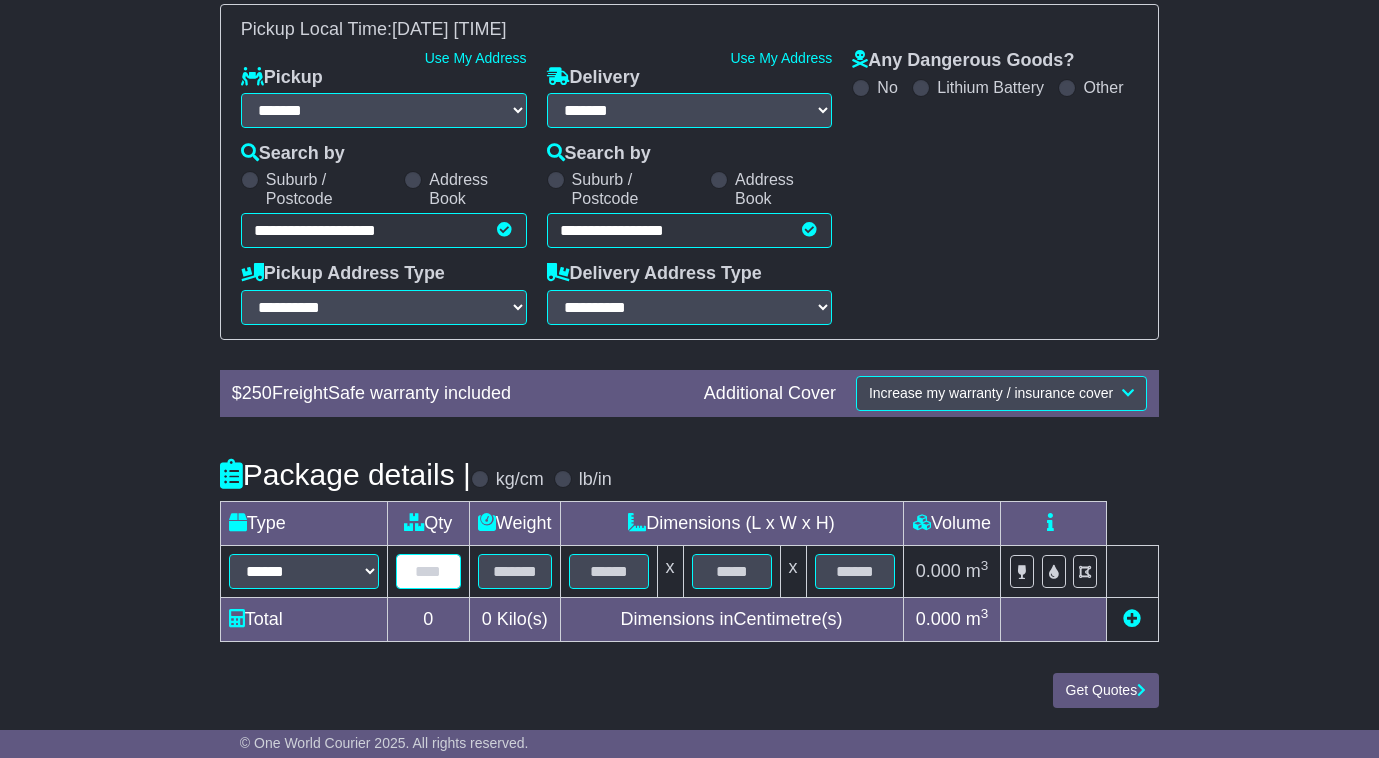 click at bounding box center (428, 571) 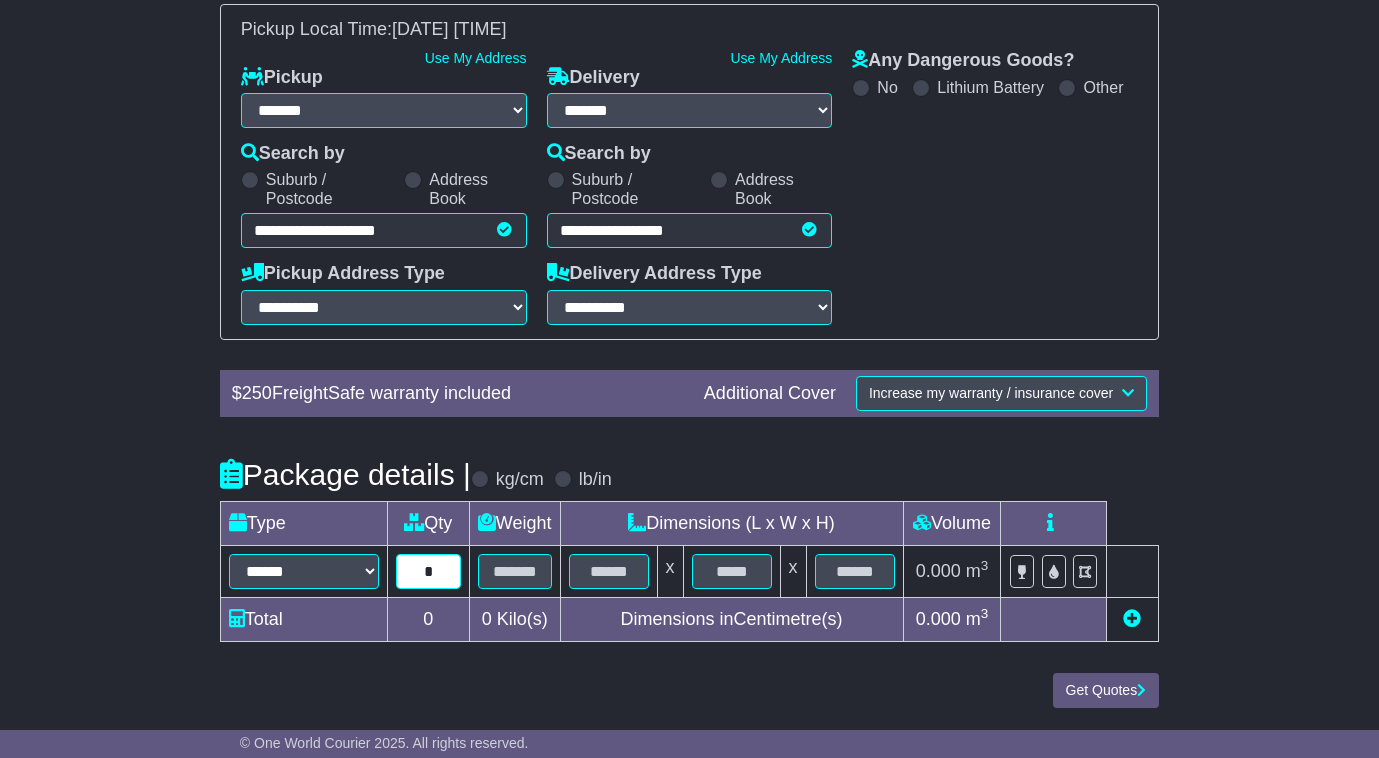 type on "*" 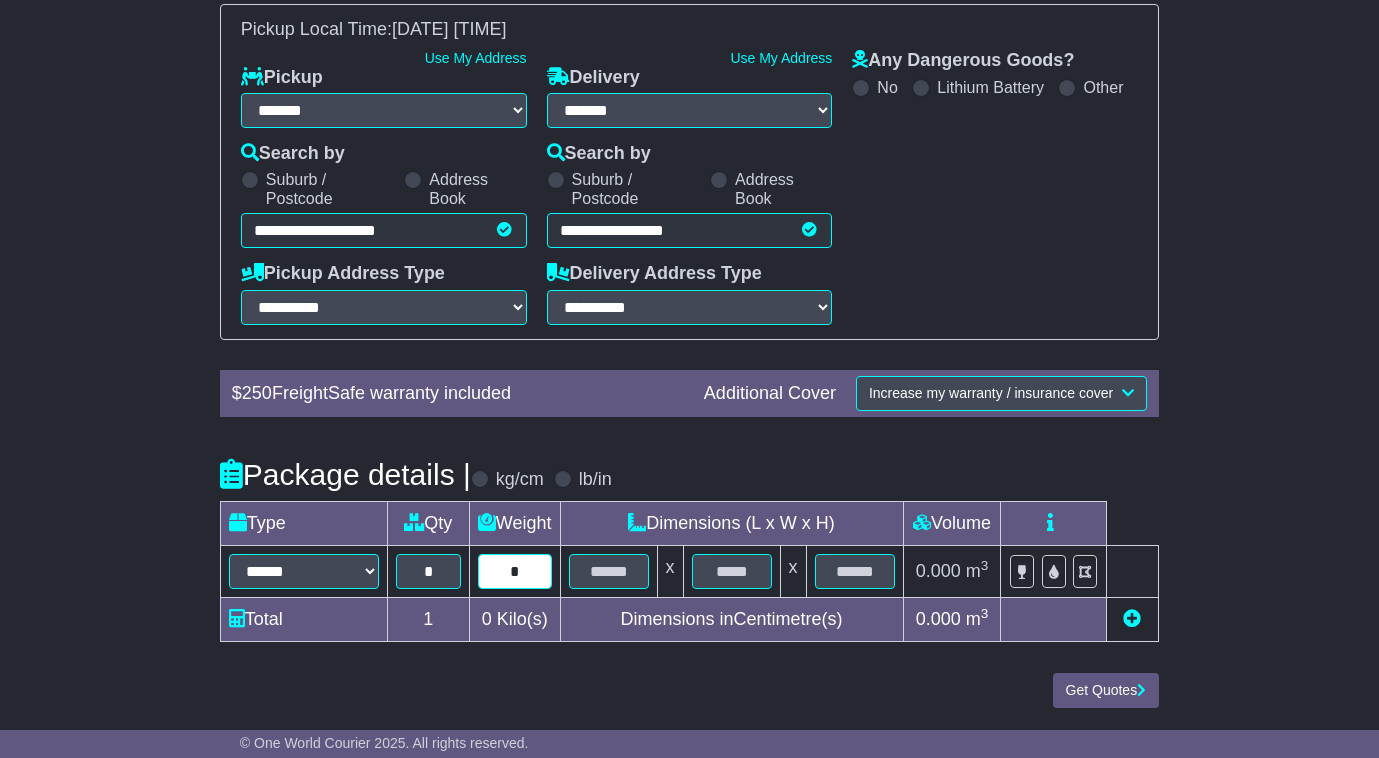 type on "*" 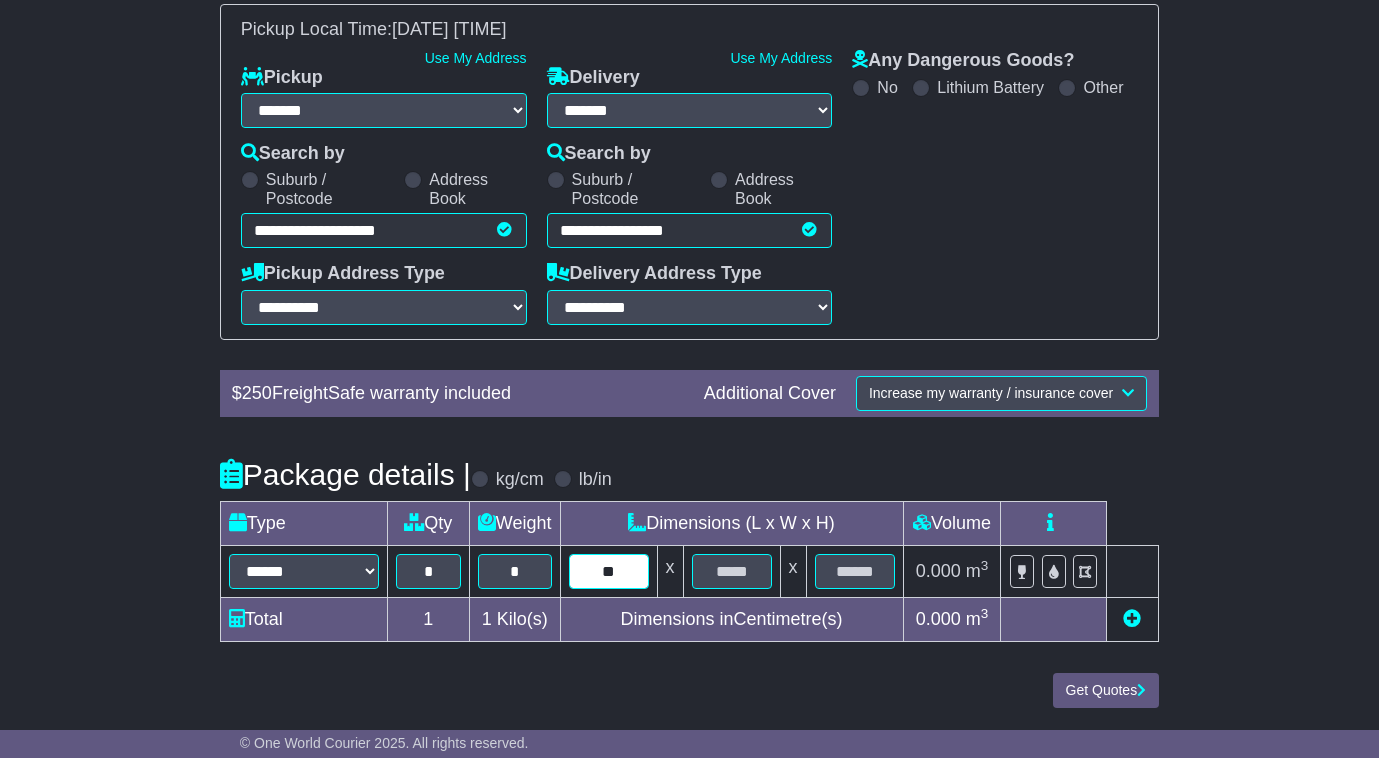 type on "**" 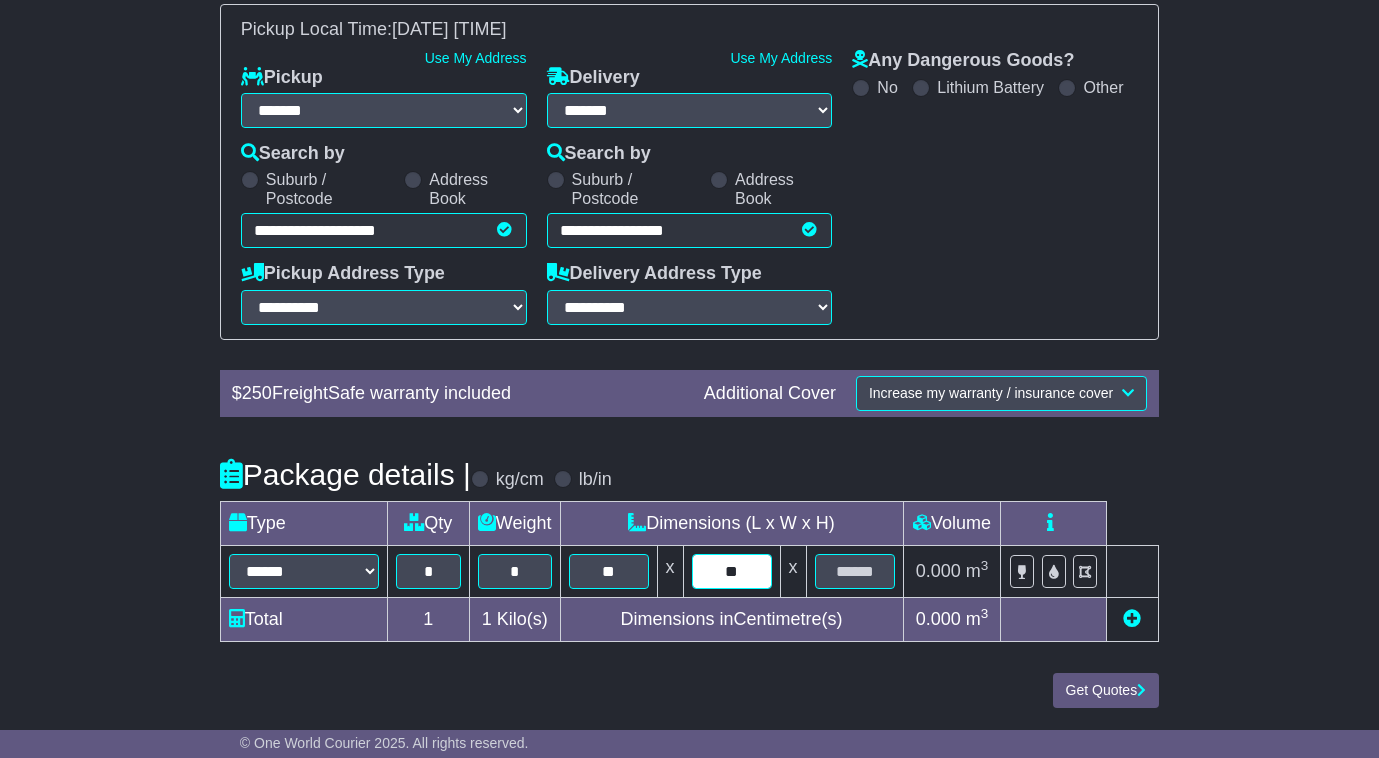 type on "**" 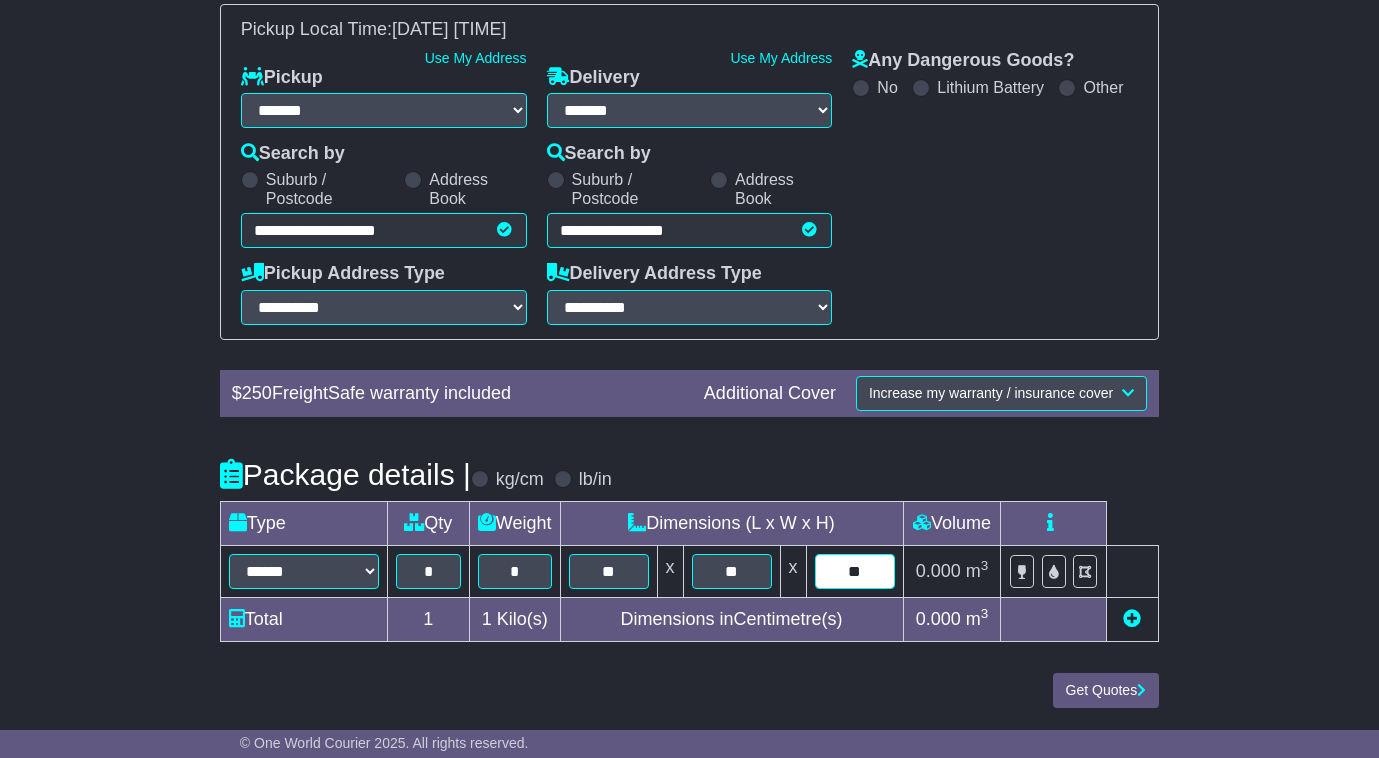 type on "**" 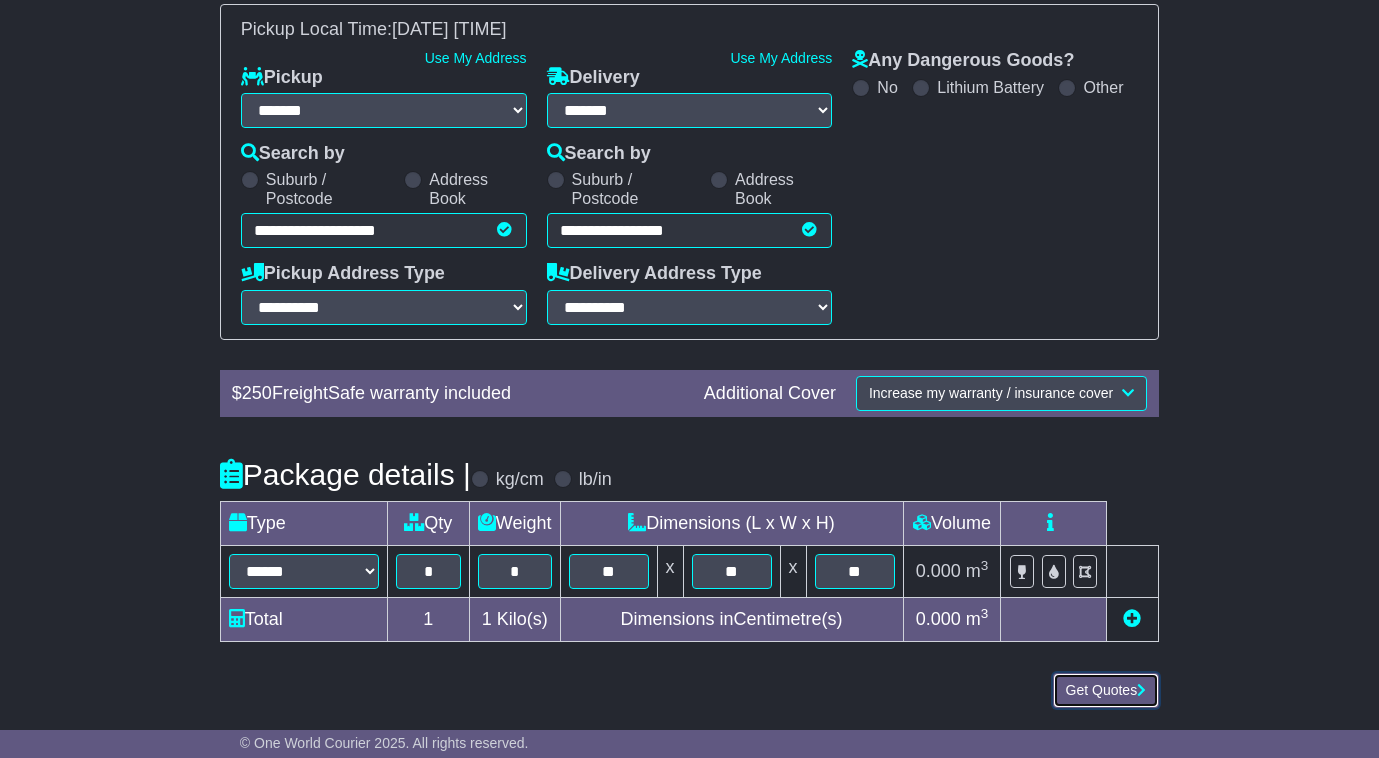 type 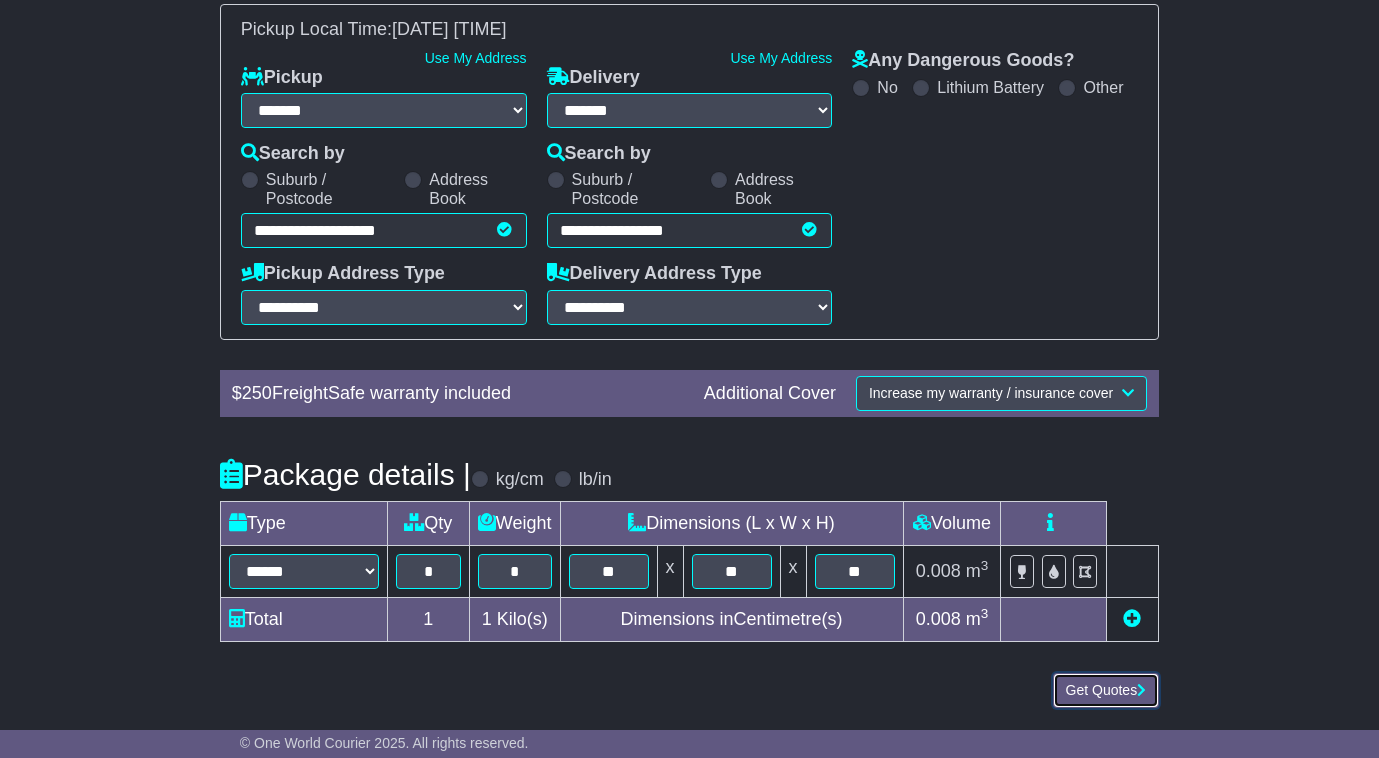 click on "Get Quotes" at bounding box center [1106, 690] 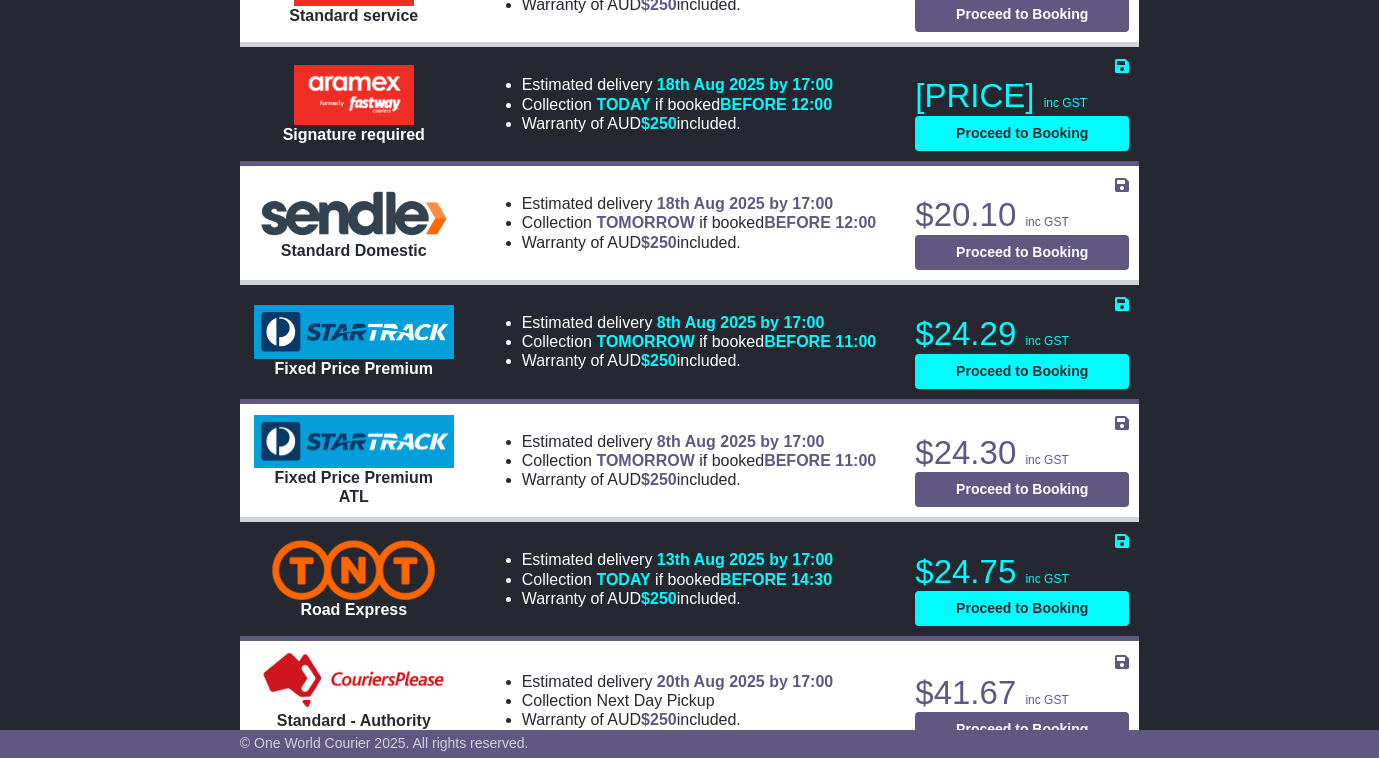 scroll, scrollTop: 1227, scrollLeft: 0, axis: vertical 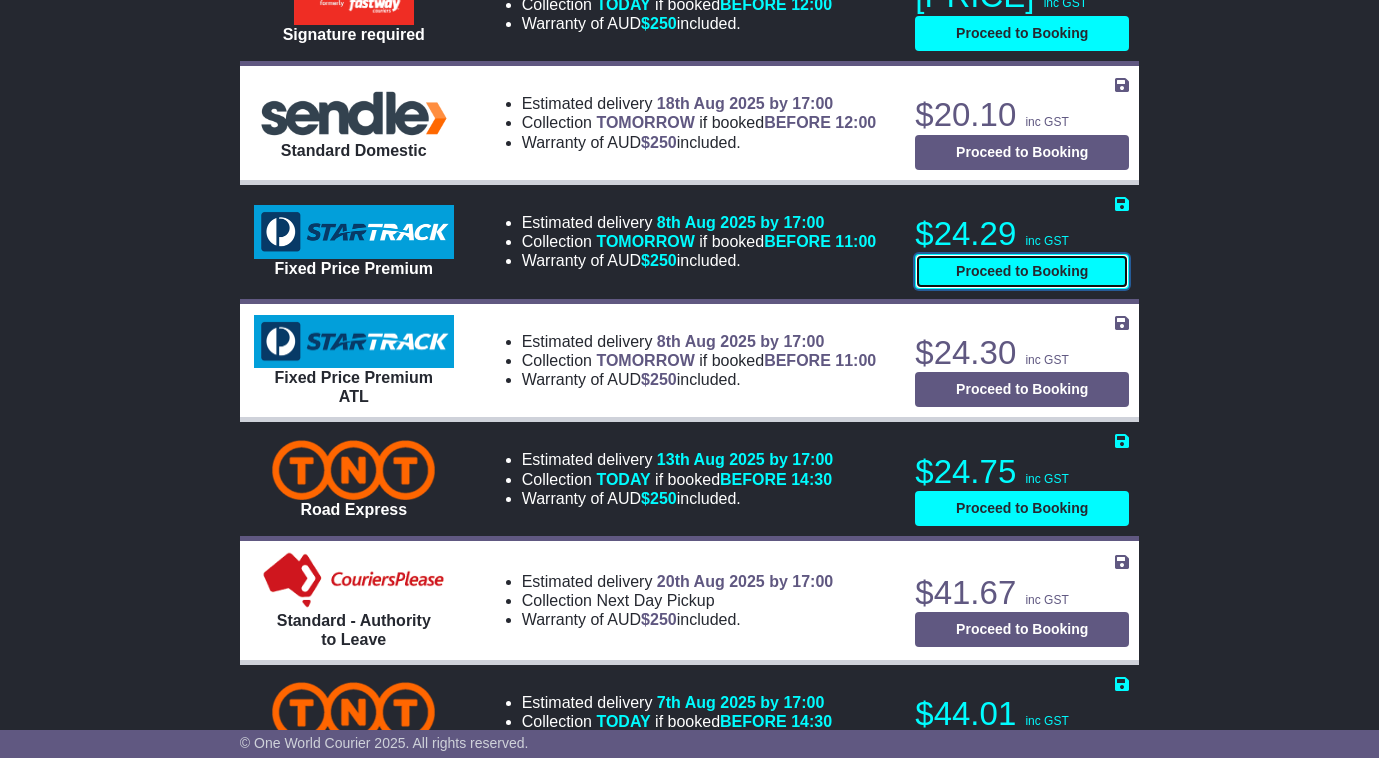 click on "Proceed to Booking" at bounding box center (1022, 271) 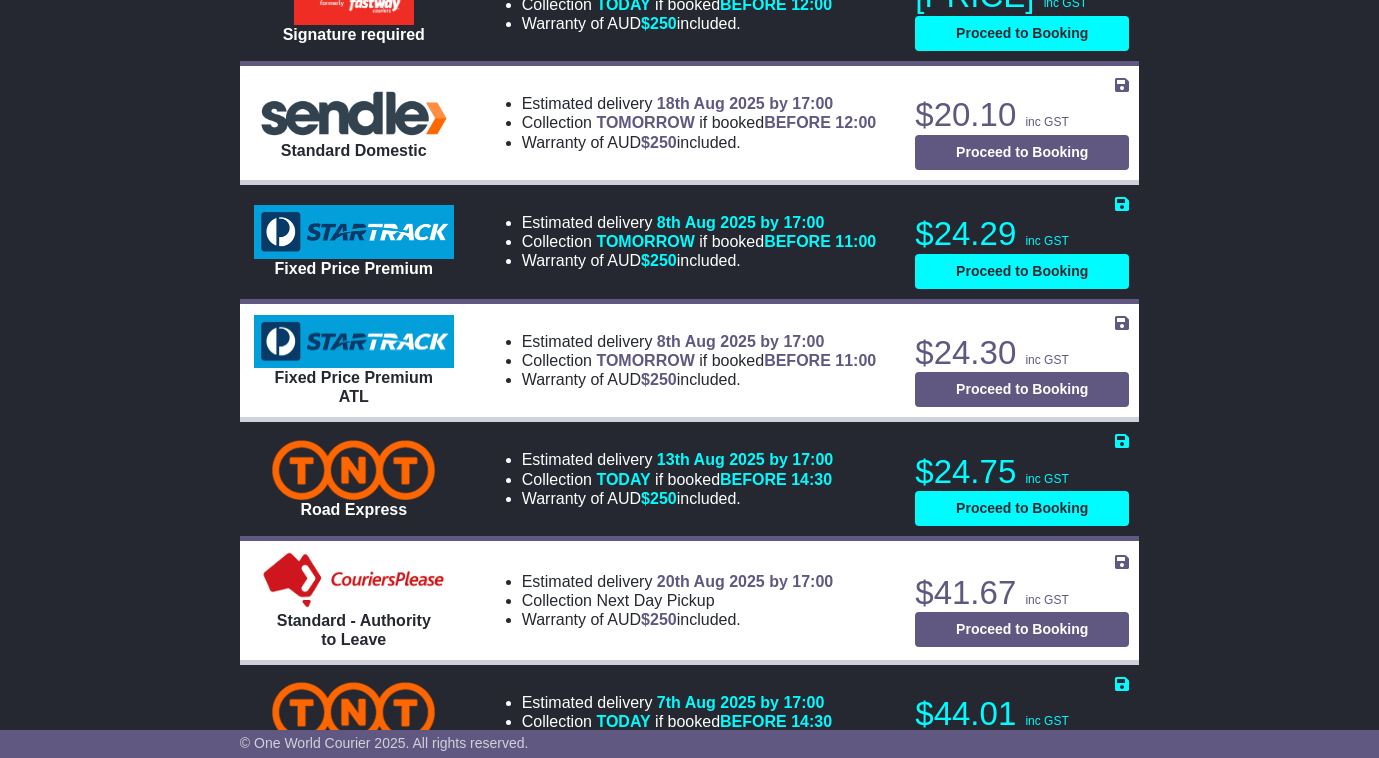 select on "****" 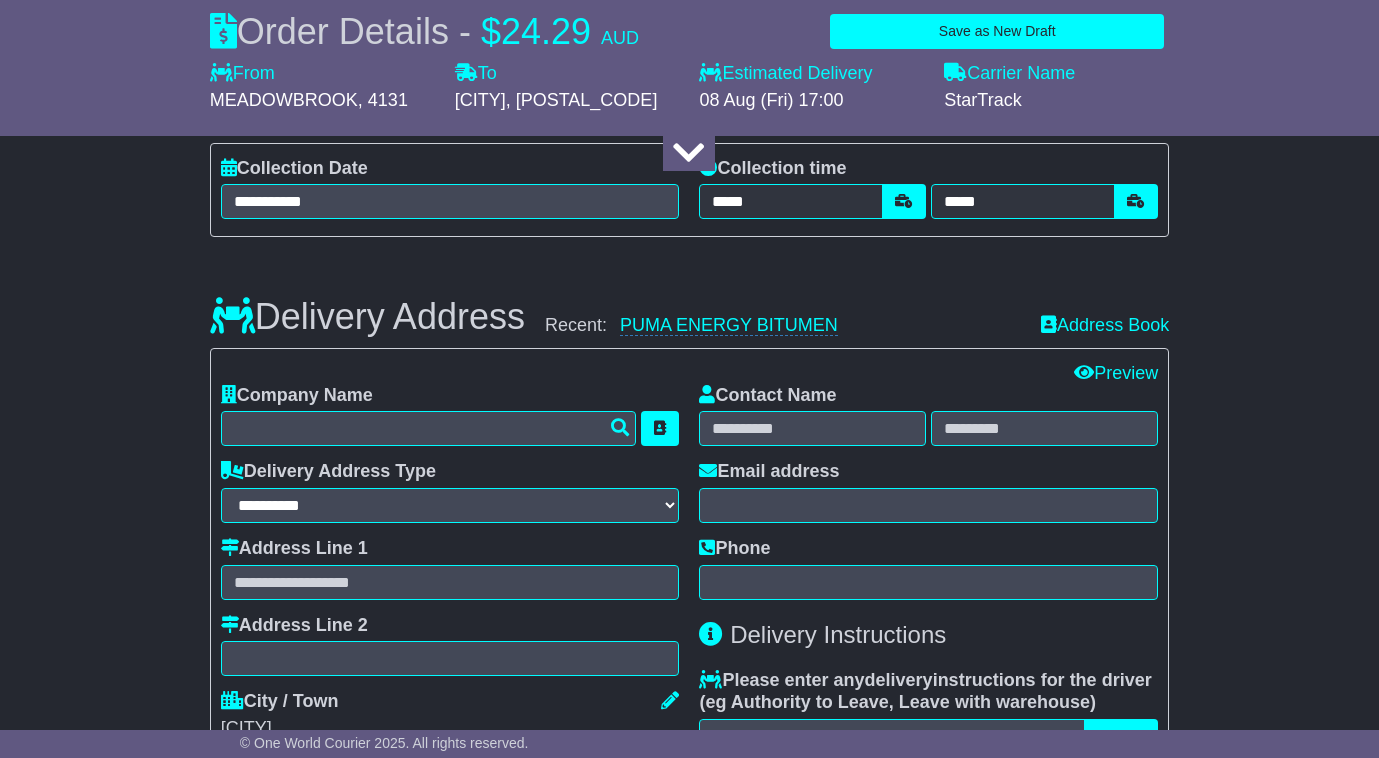 select 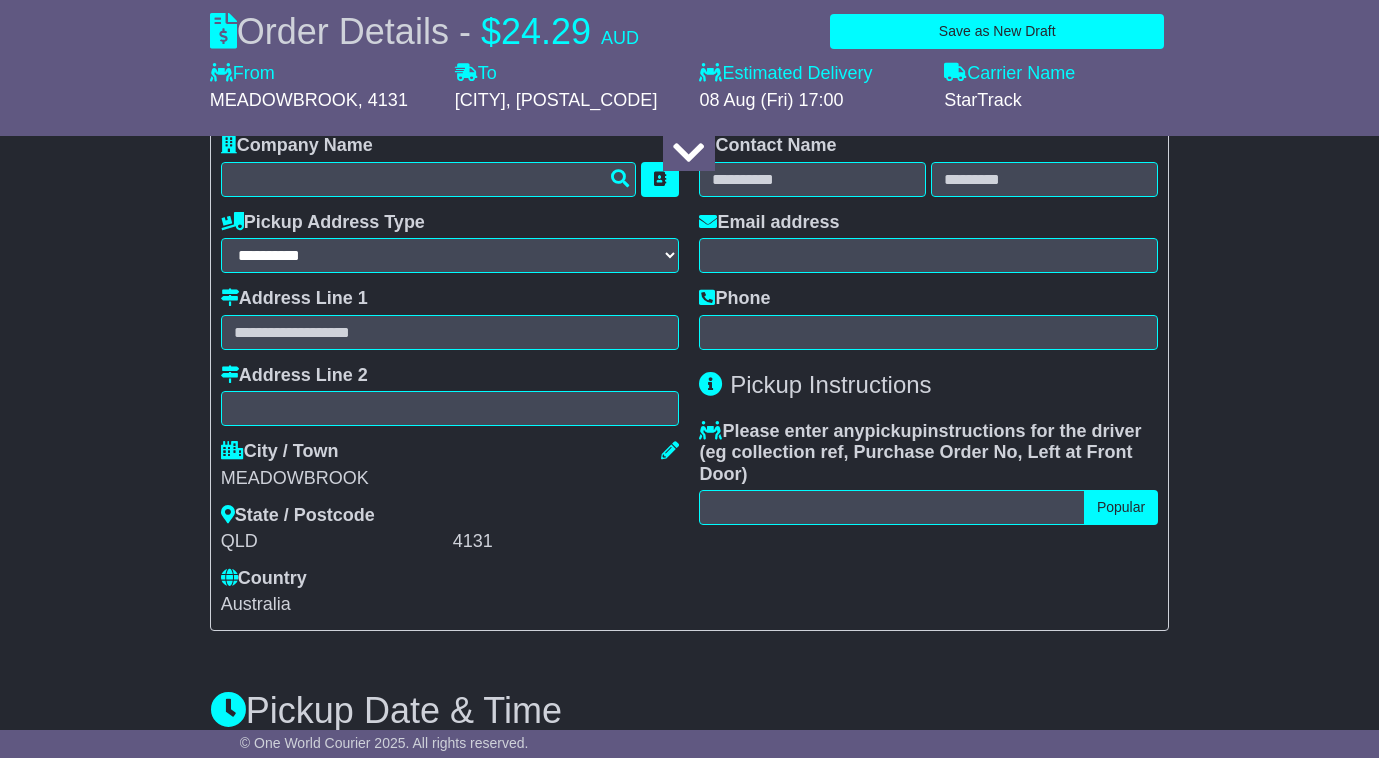 scroll, scrollTop: 327, scrollLeft: 0, axis: vertical 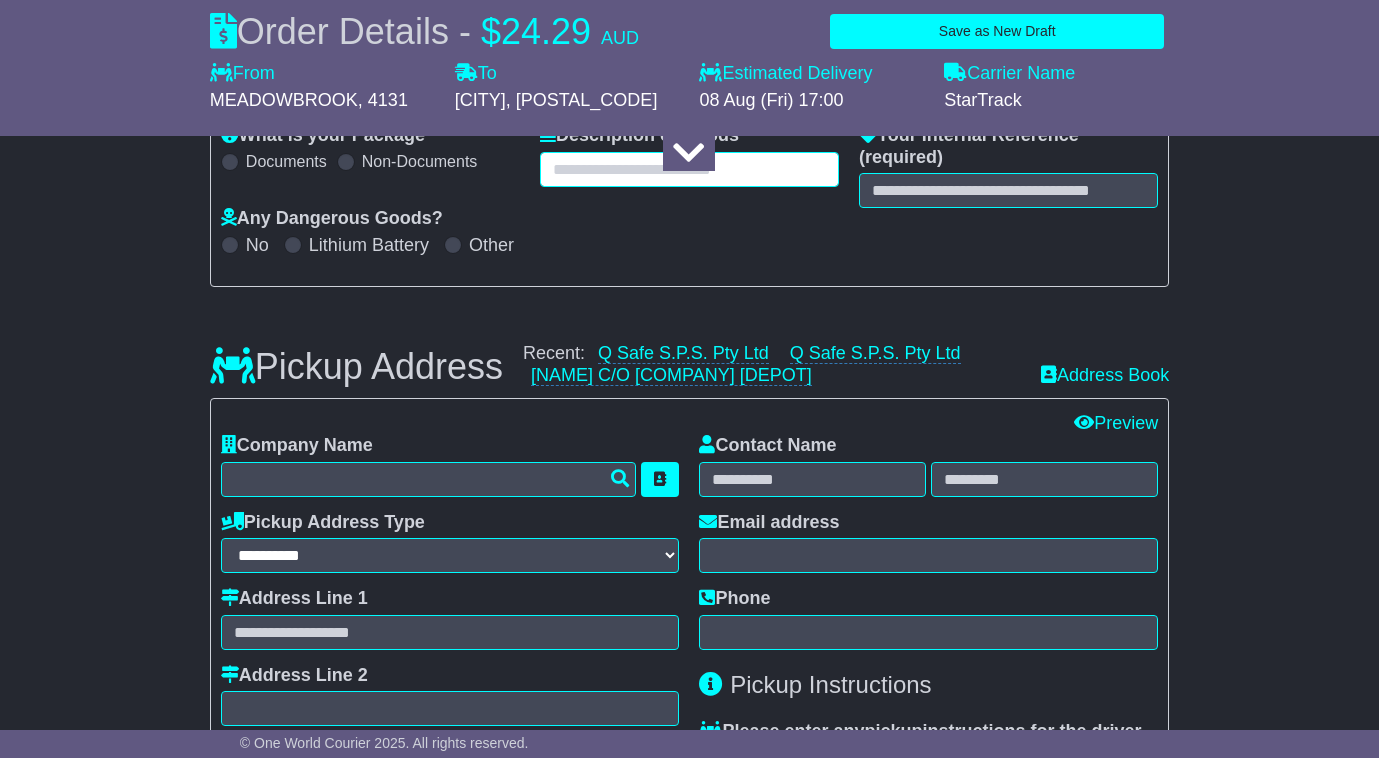 click at bounding box center [689, 169] 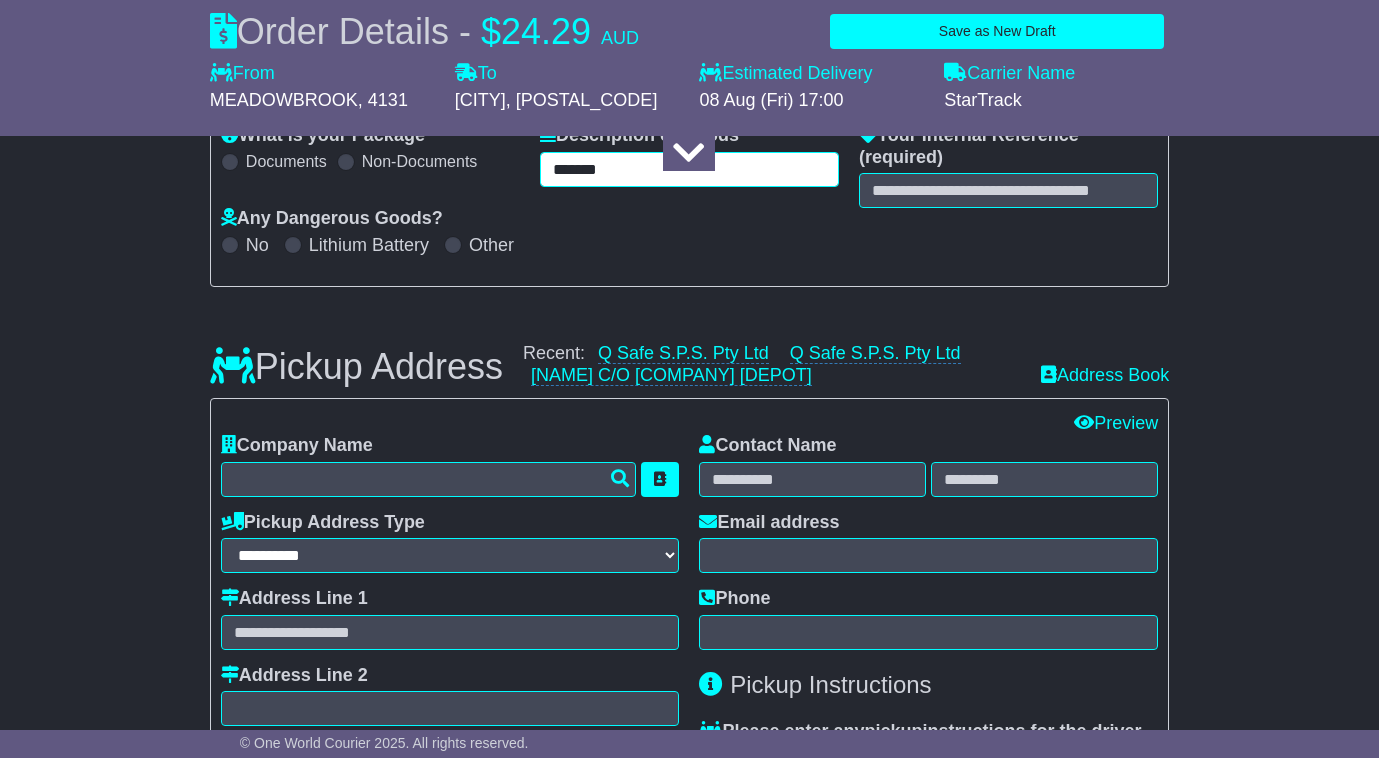 type on "*******" 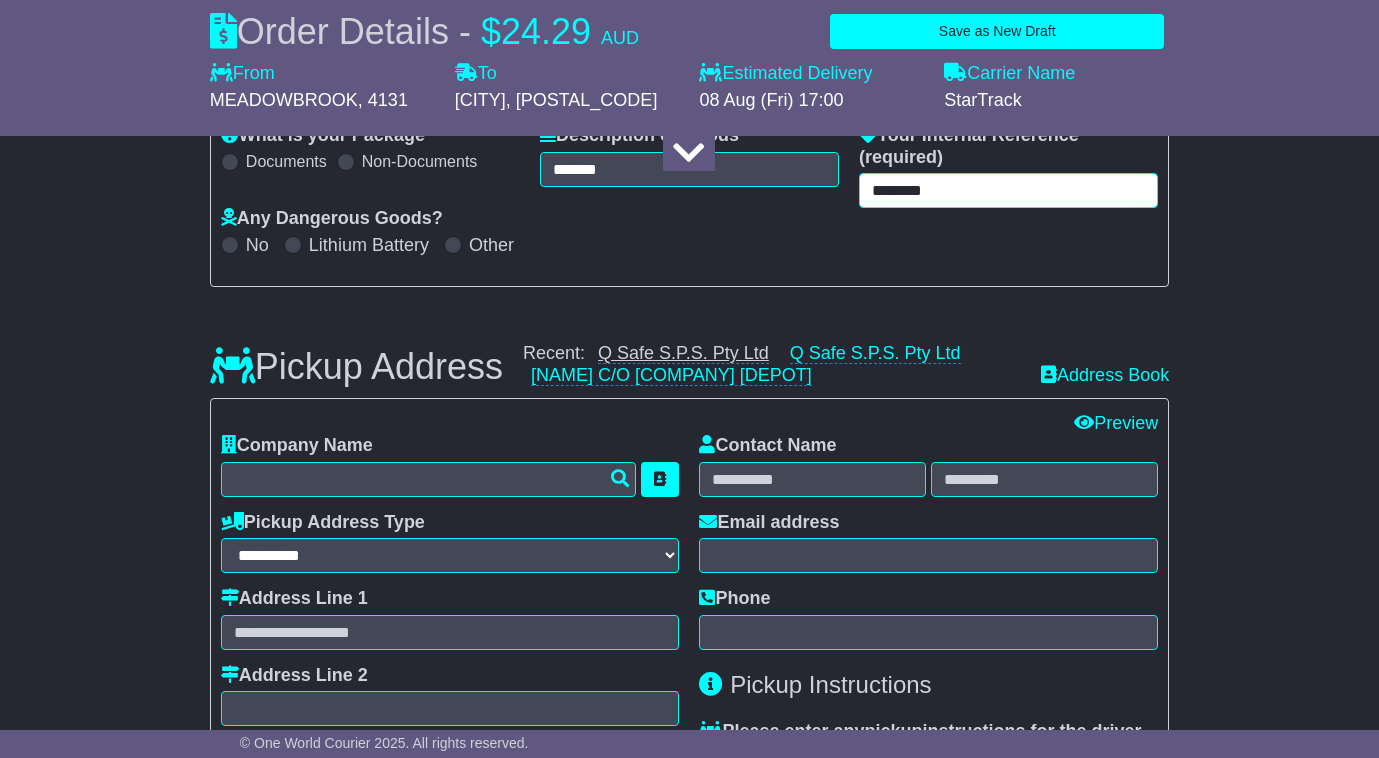 type on "********" 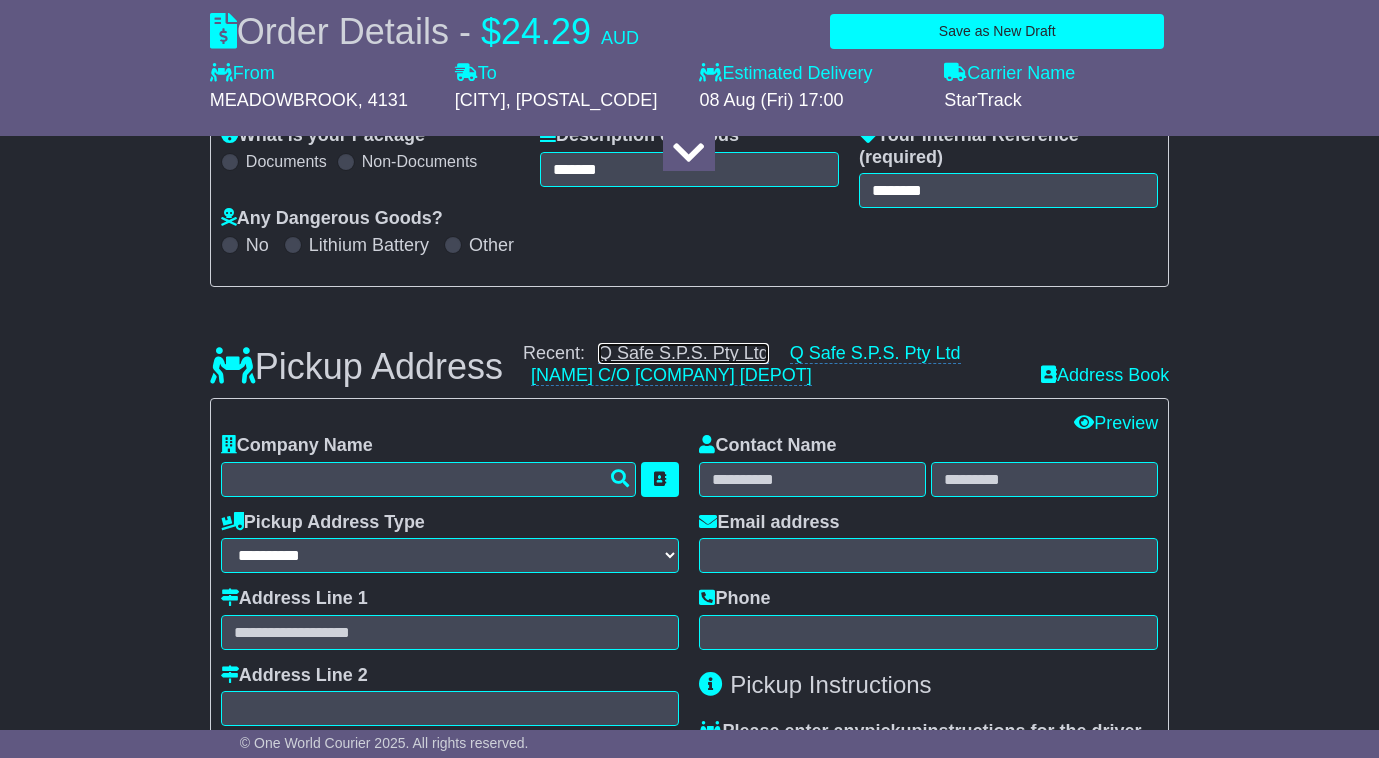 click on "Q Safe S.P.S. Pty Ltd" at bounding box center [683, 353] 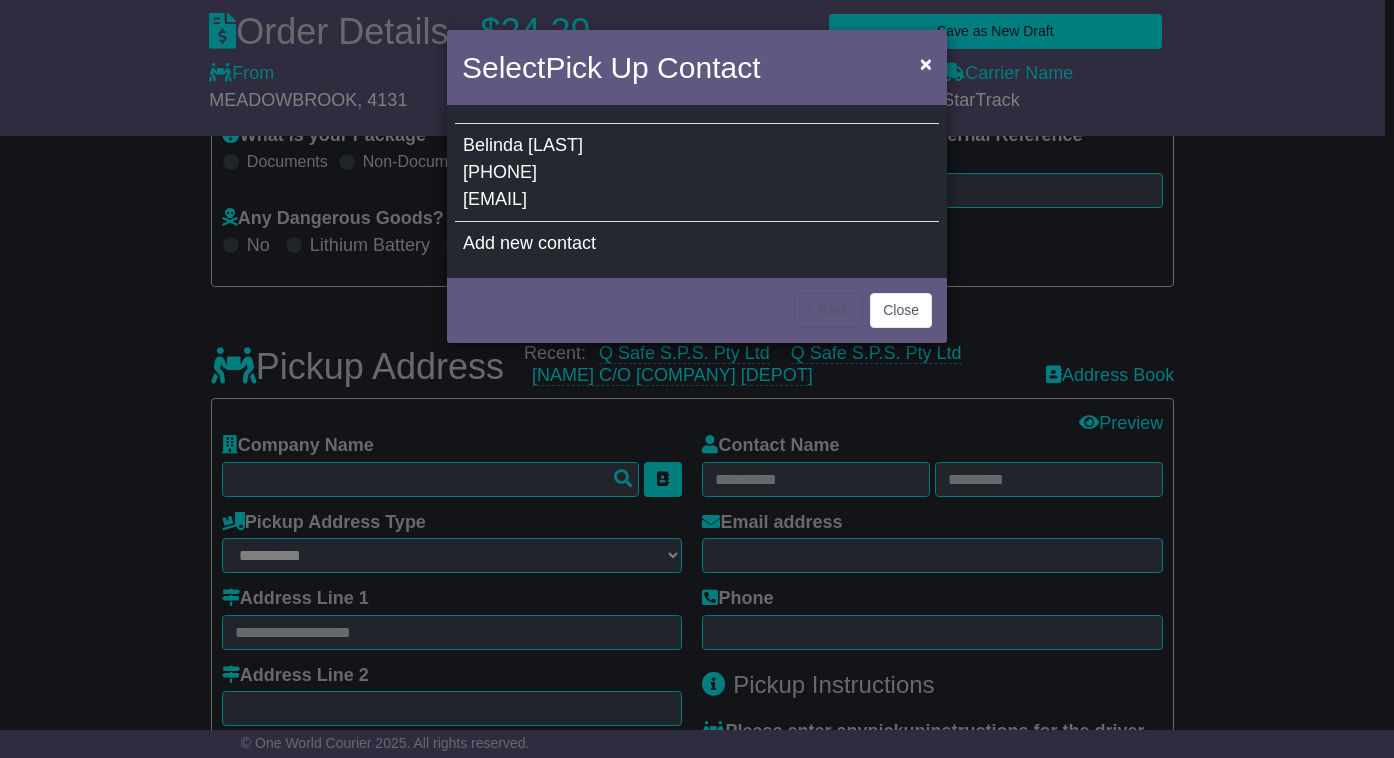click on "[EMAIL]" at bounding box center [495, 199] 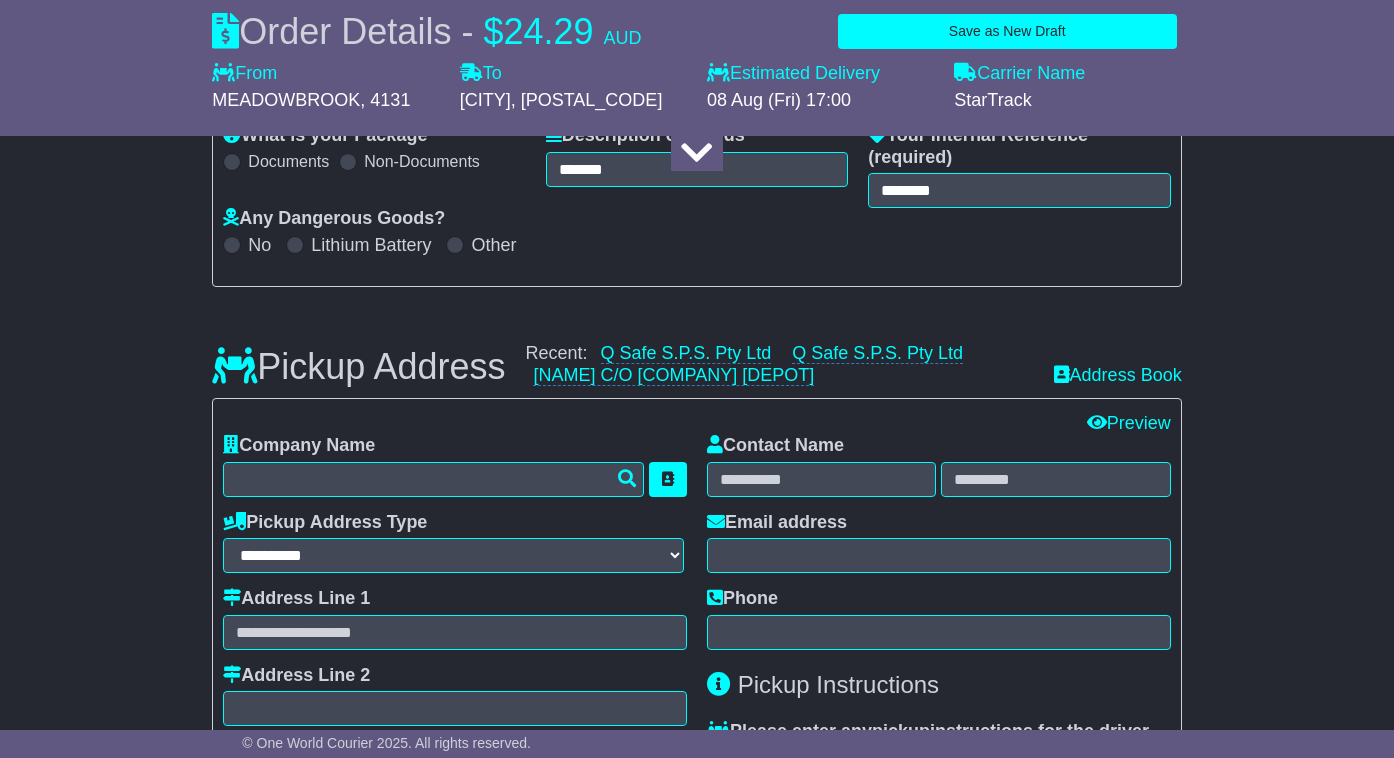 type on "**********" 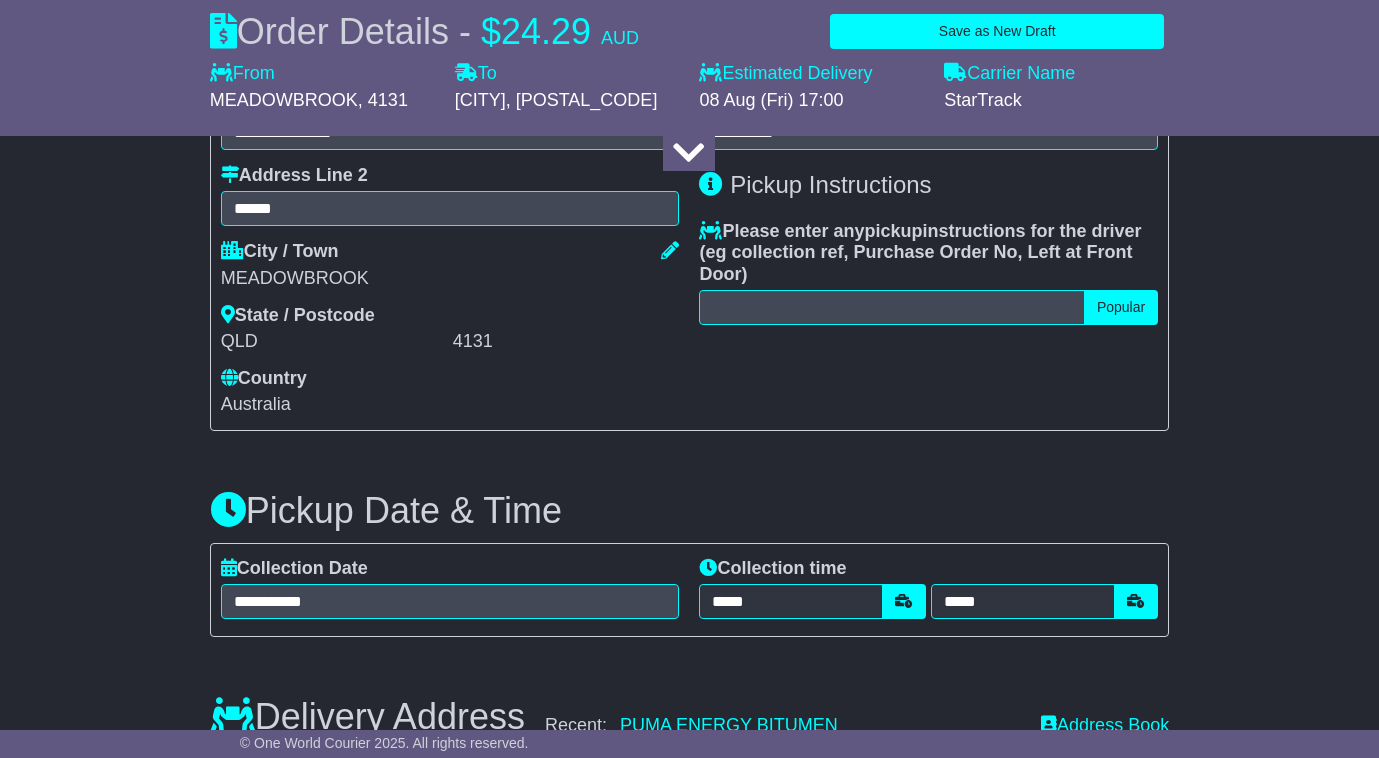 scroll, scrollTop: 927, scrollLeft: 0, axis: vertical 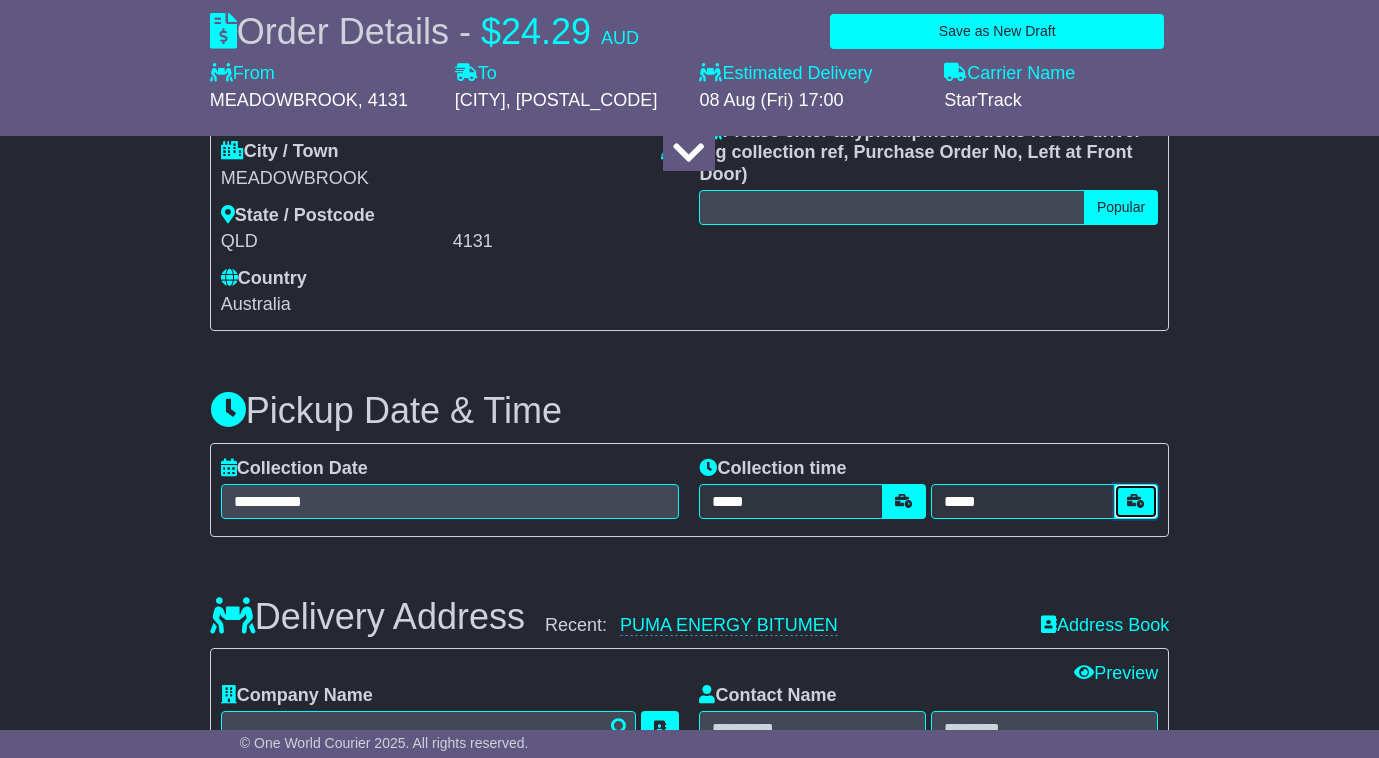 click at bounding box center (1136, 501) 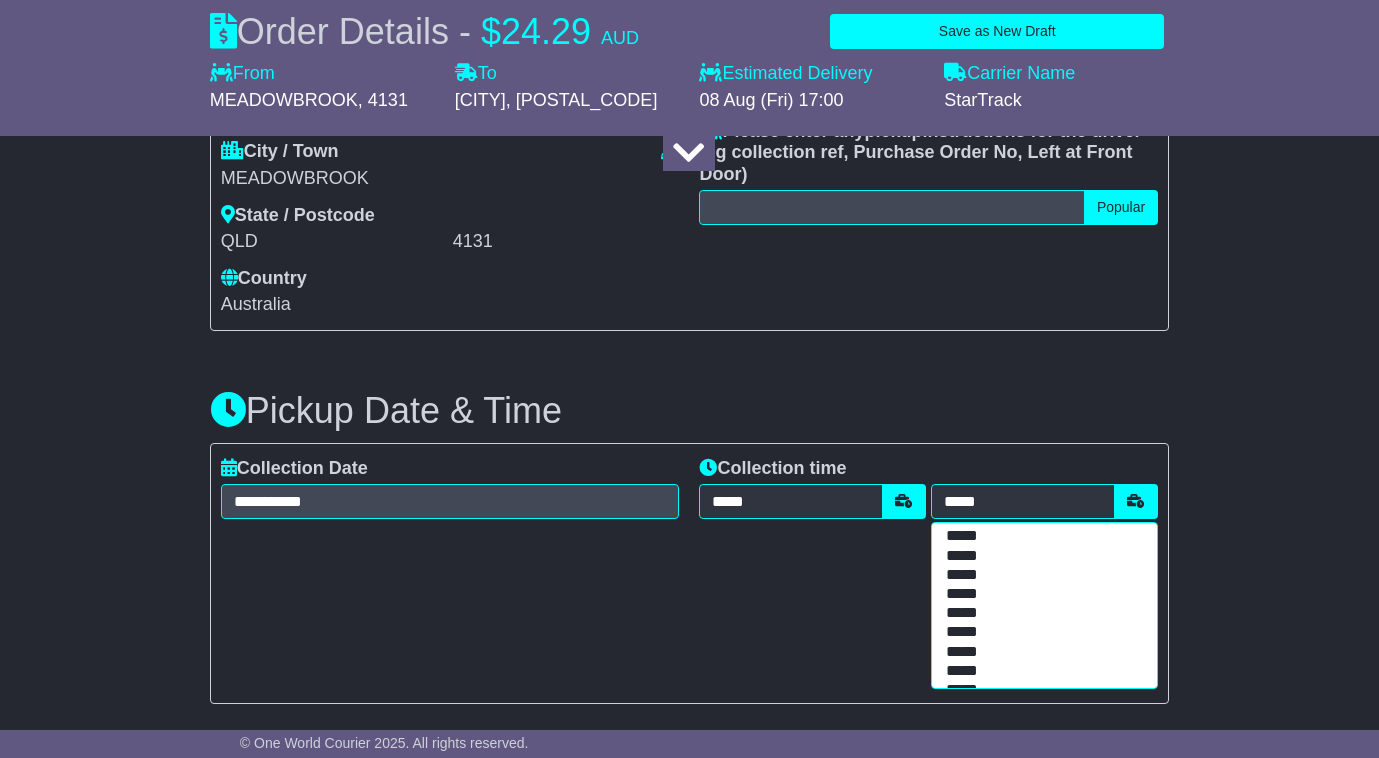 scroll, scrollTop: 433, scrollLeft: 0, axis: vertical 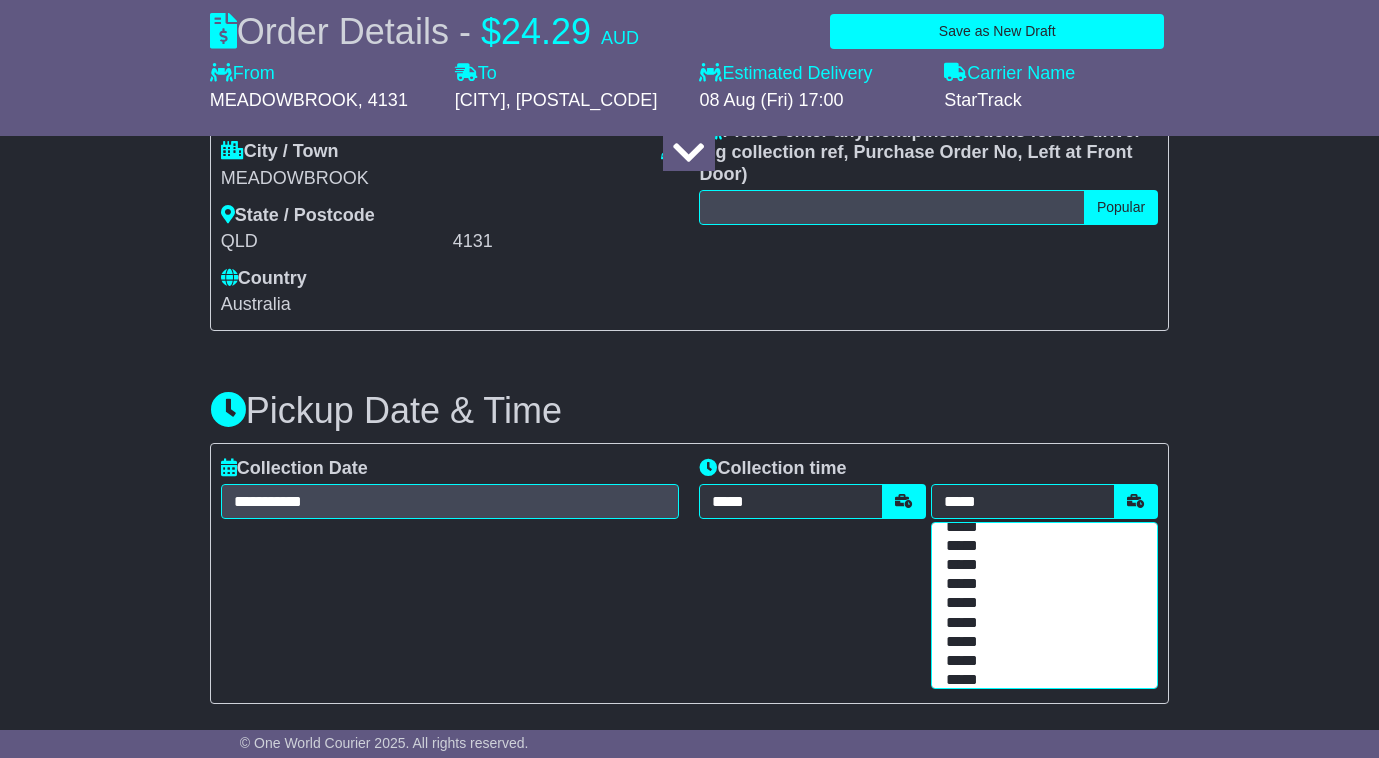 click on "*****" at bounding box center (1040, 680) 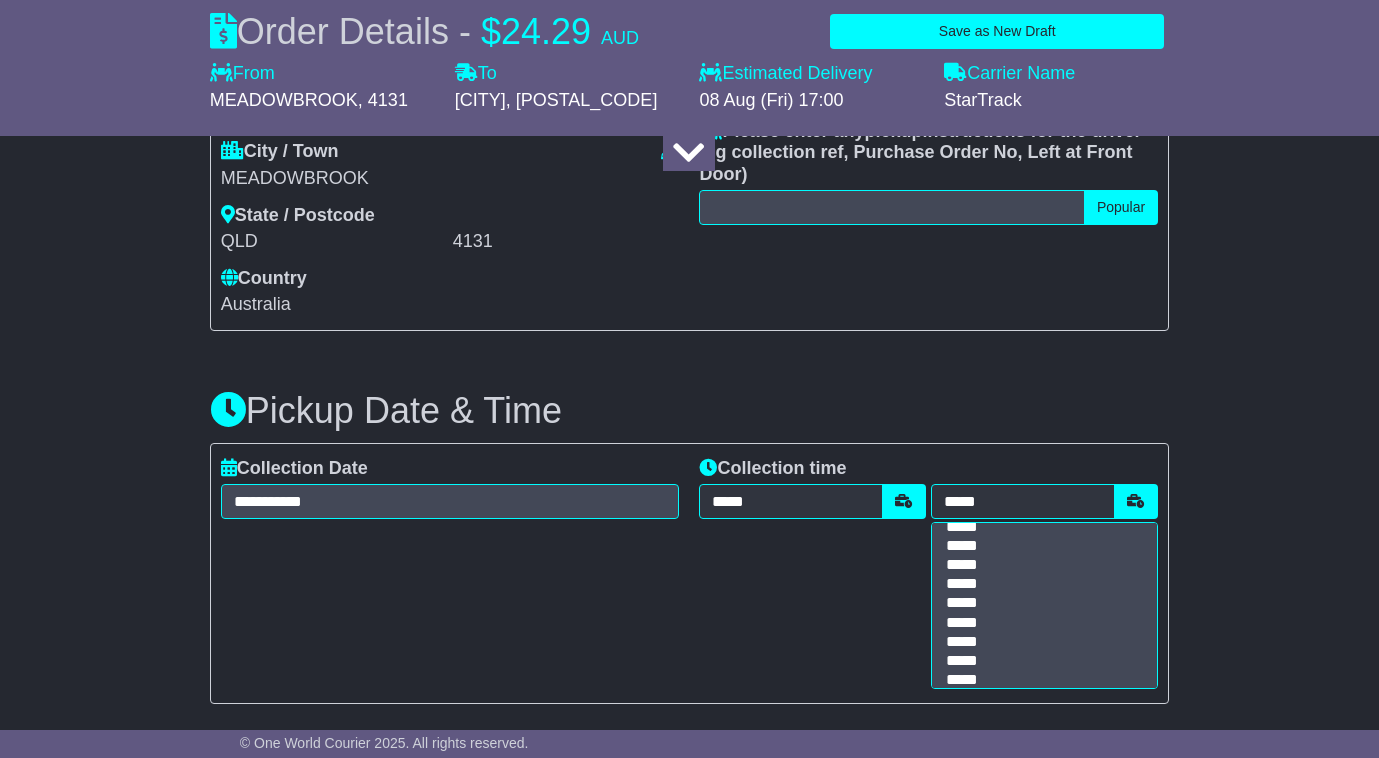 scroll, scrollTop: 0, scrollLeft: 0, axis: both 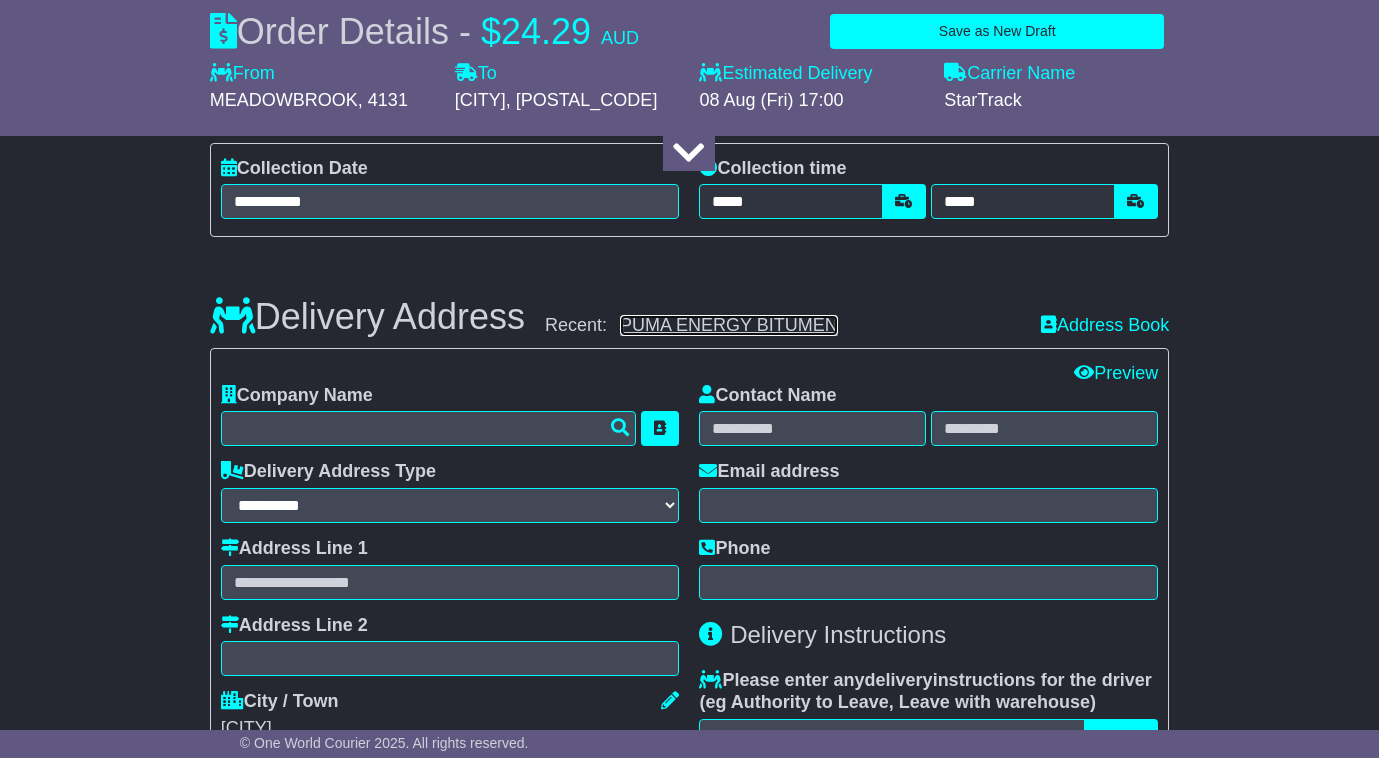 click on "PUMA ENERGY BITUMEN" at bounding box center [729, 325] 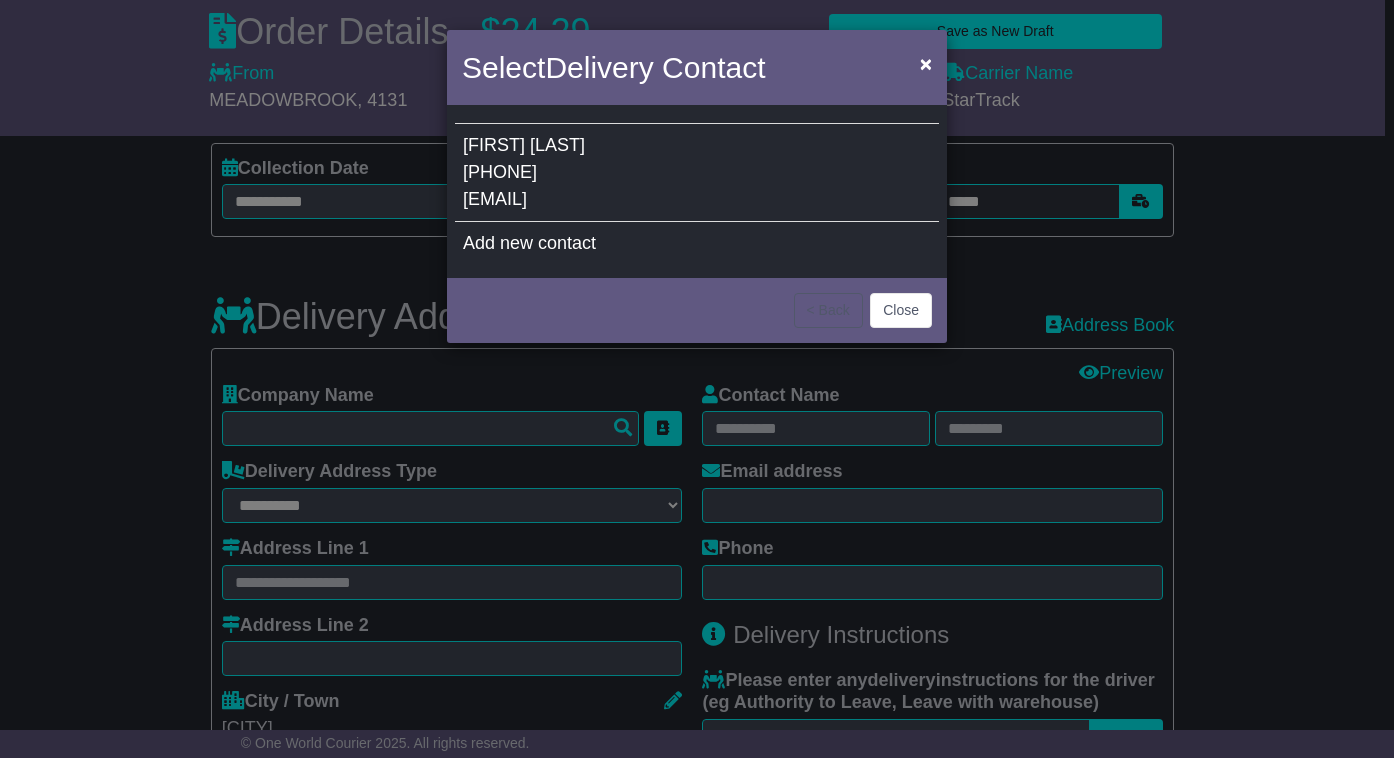 click on "[EMAIL]" at bounding box center (495, 199) 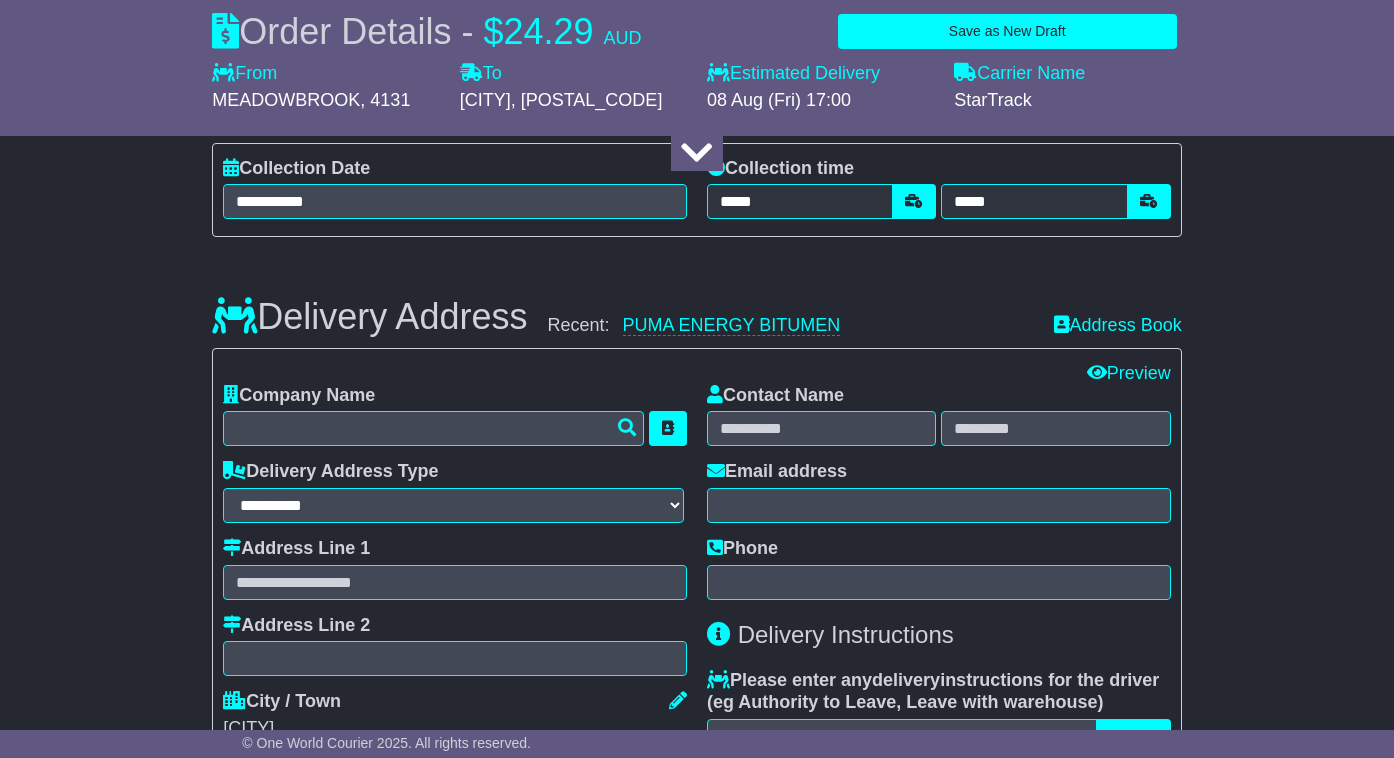 type on "**********" 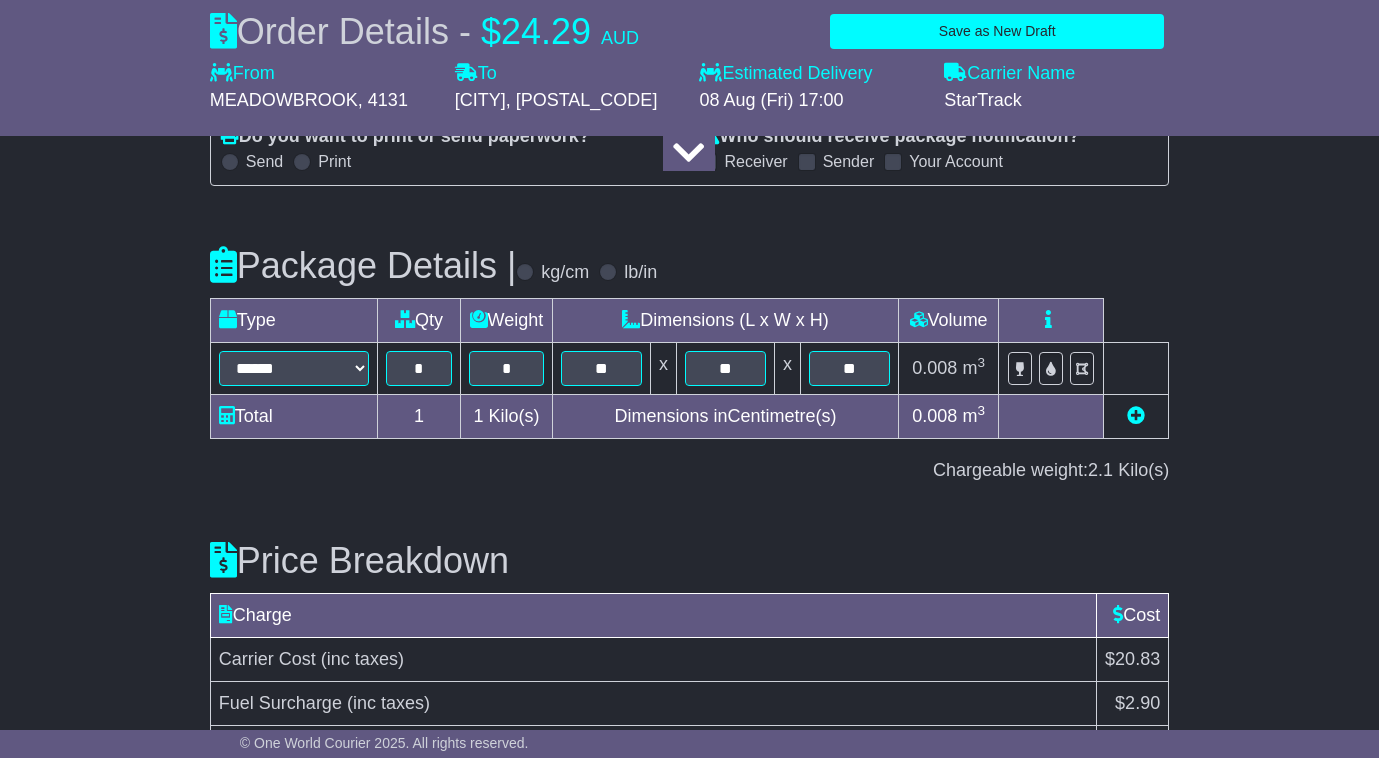 scroll, scrollTop: 2499, scrollLeft: 0, axis: vertical 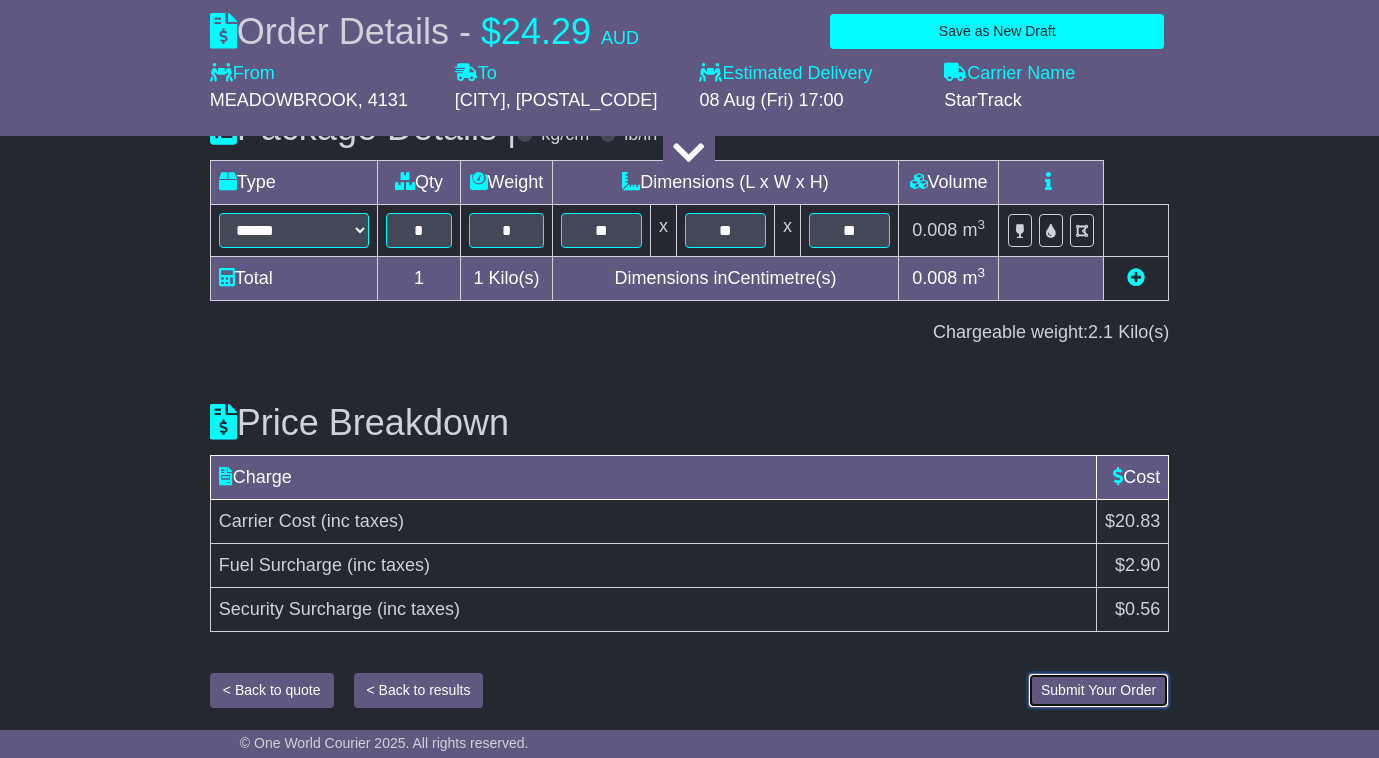 click on "Submit Your Order" at bounding box center (1098, 690) 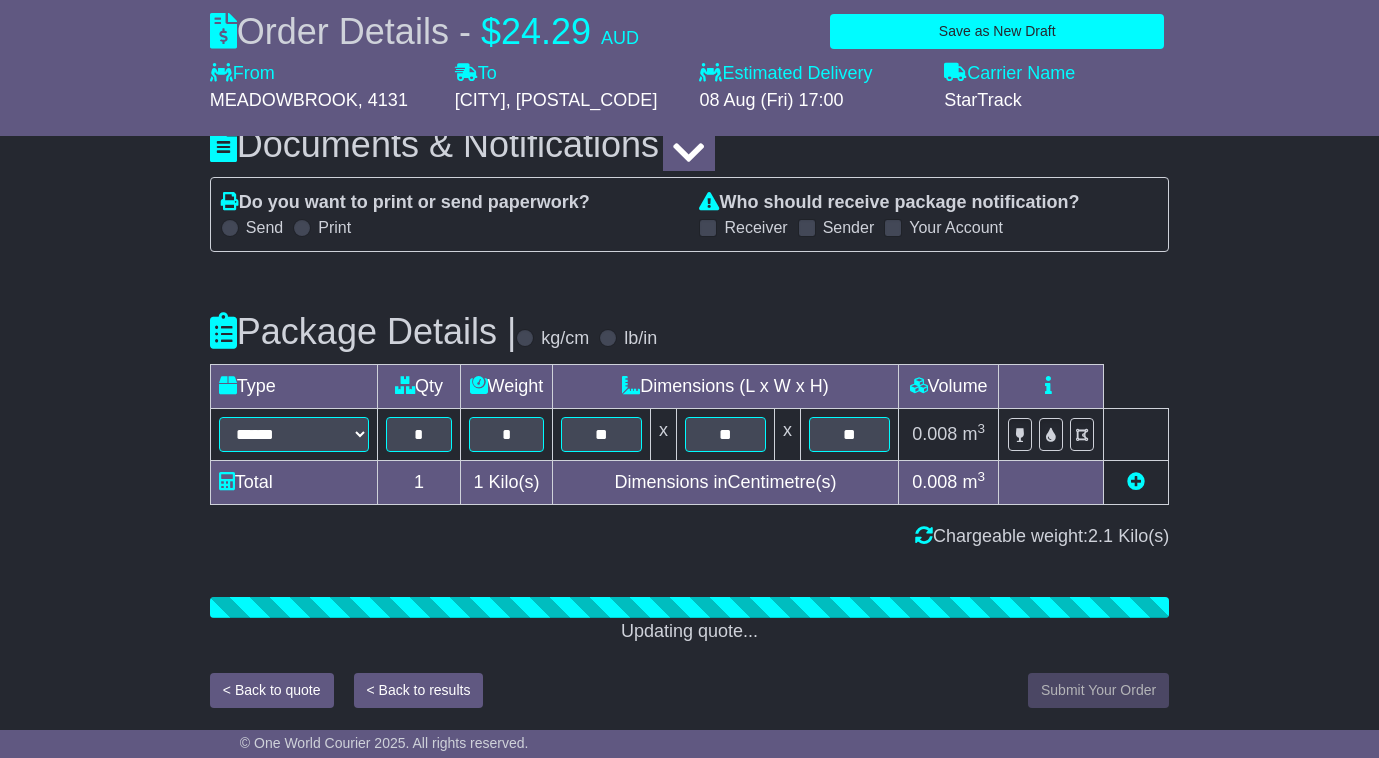 scroll, scrollTop: 2499, scrollLeft: 0, axis: vertical 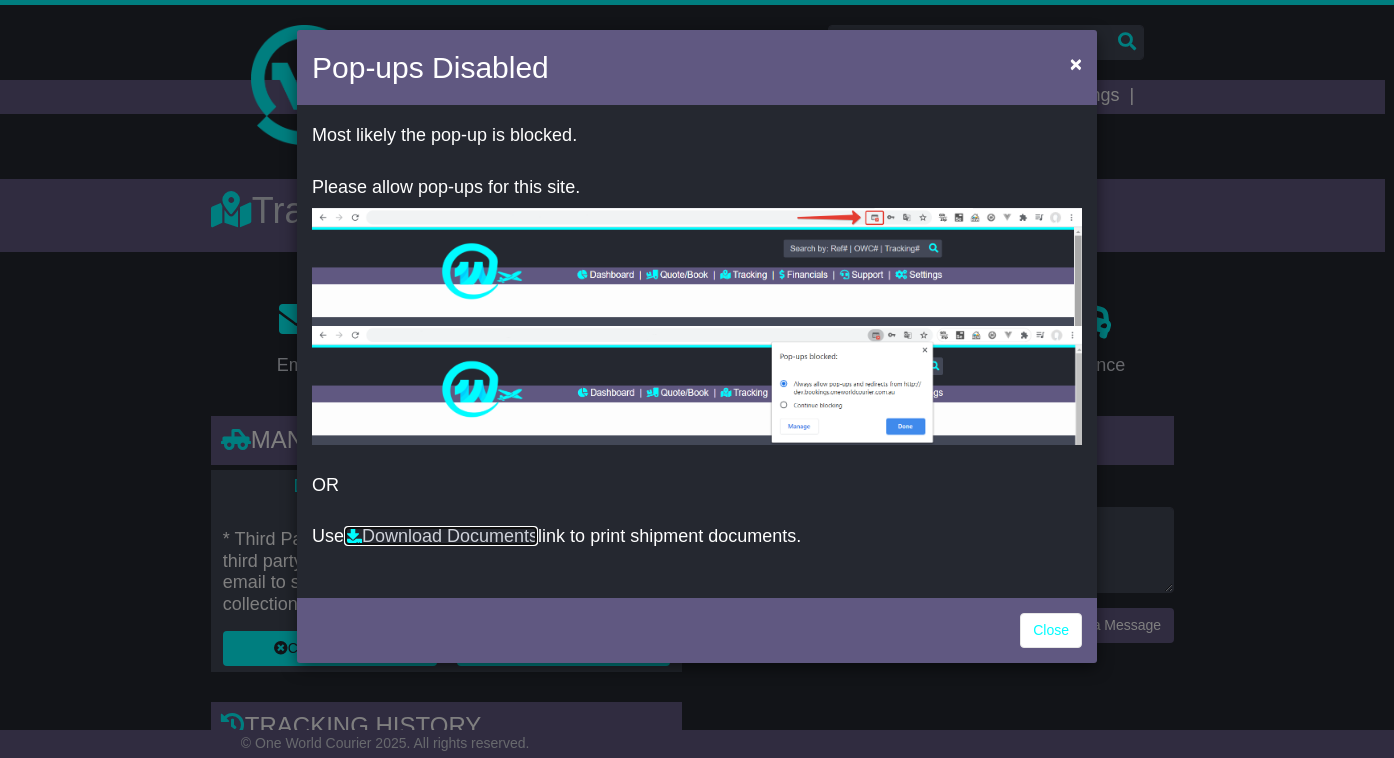 click on "Download Documents" at bounding box center (441, 536) 